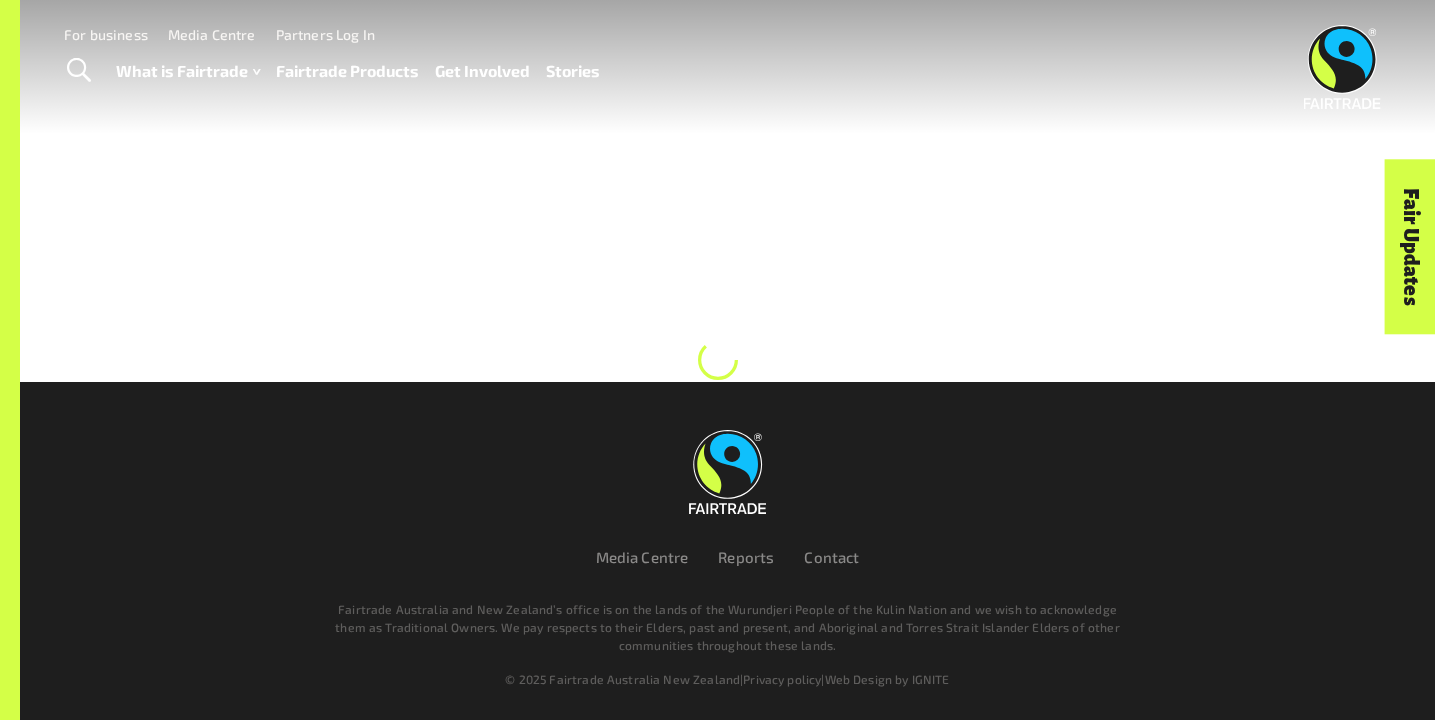 scroll, scrollTop: 0, scrollLeft: 0, axis: both 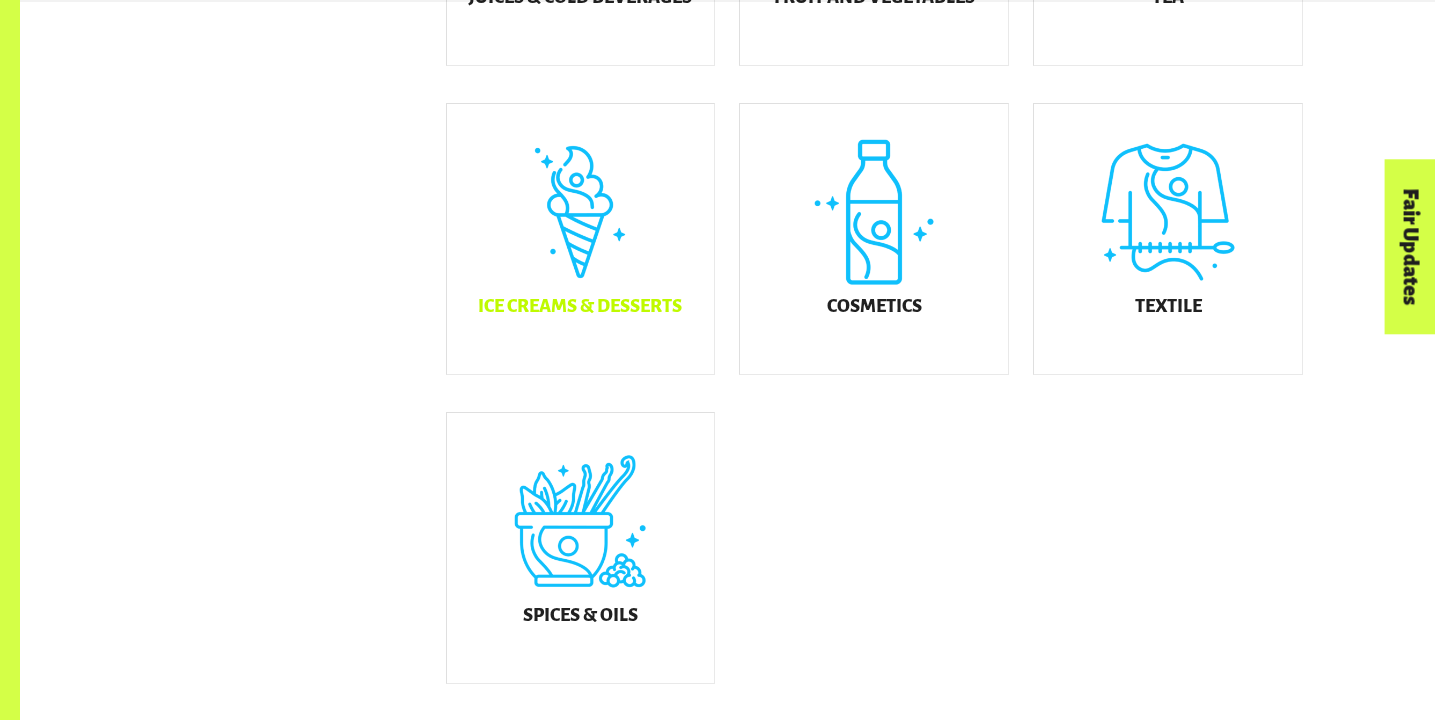 click on "Ice Creams & Desserts" at bounding box center [581, 239] 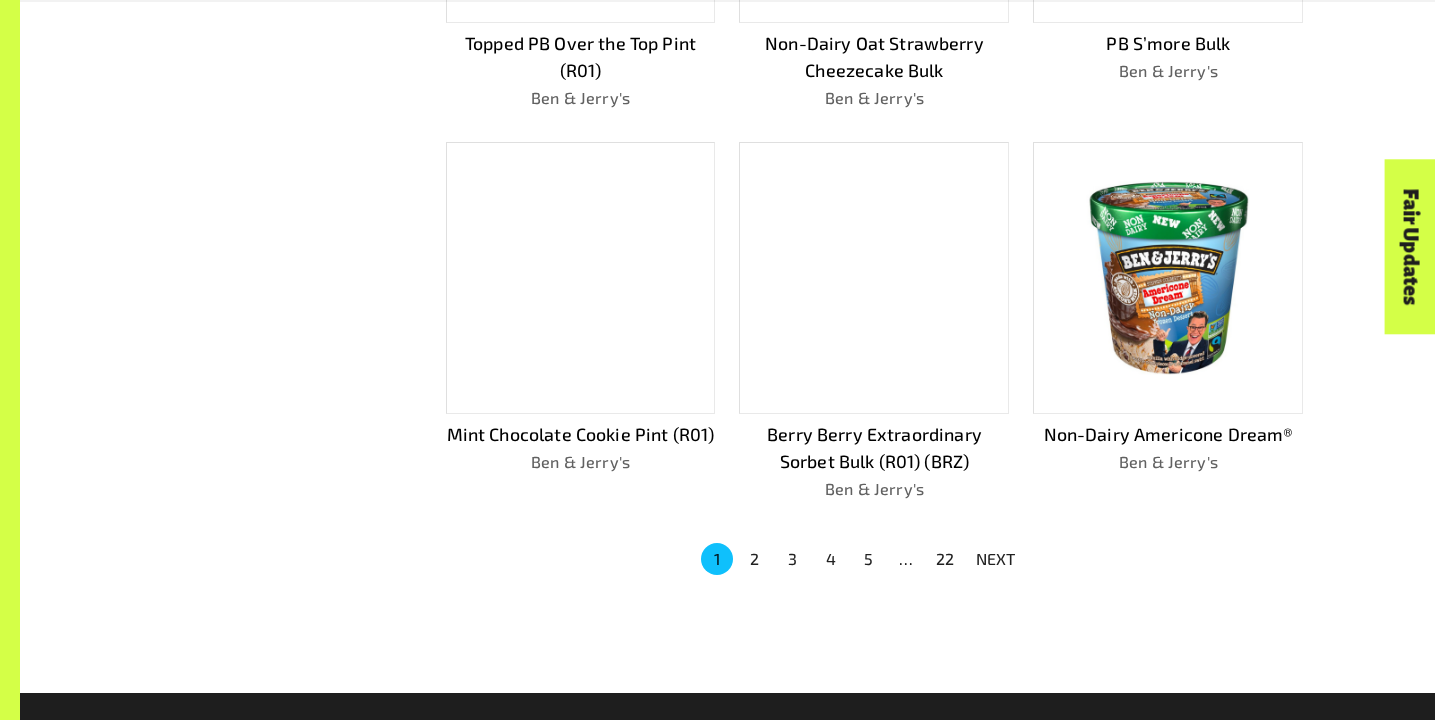 scroll, scrollTop: 1302, scrollLeft: 0, axis: vertical 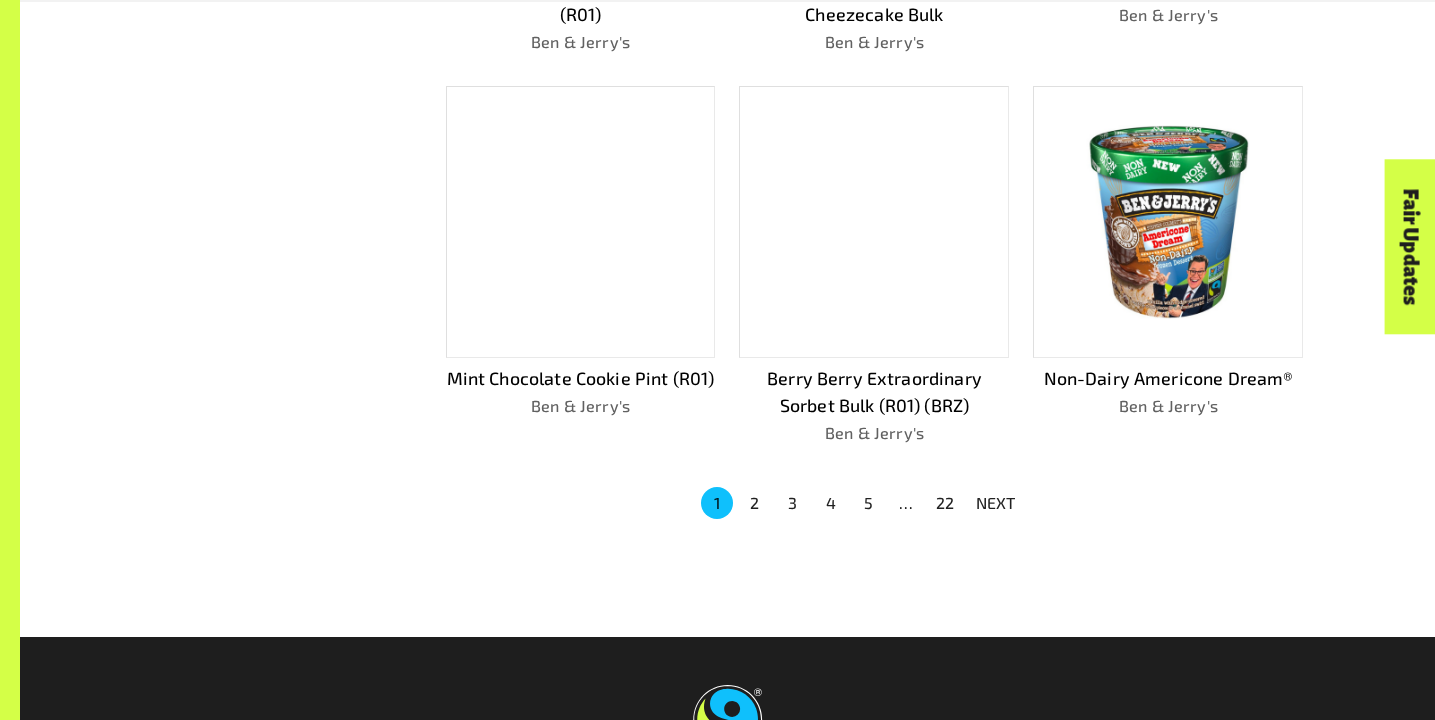 click on "2" at bounding box center [755, 503] 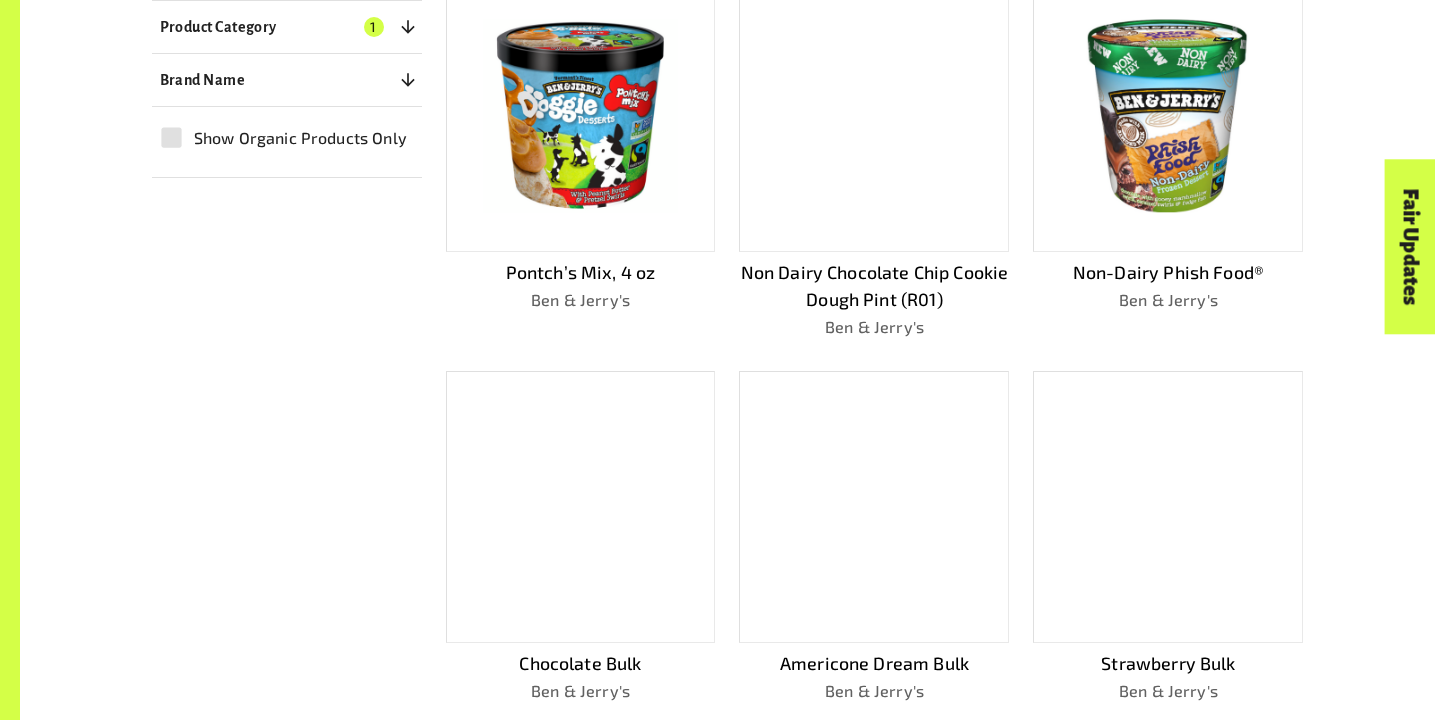 scroll, scrollTop: 1530, scrollLeft: 0, axis: vertical 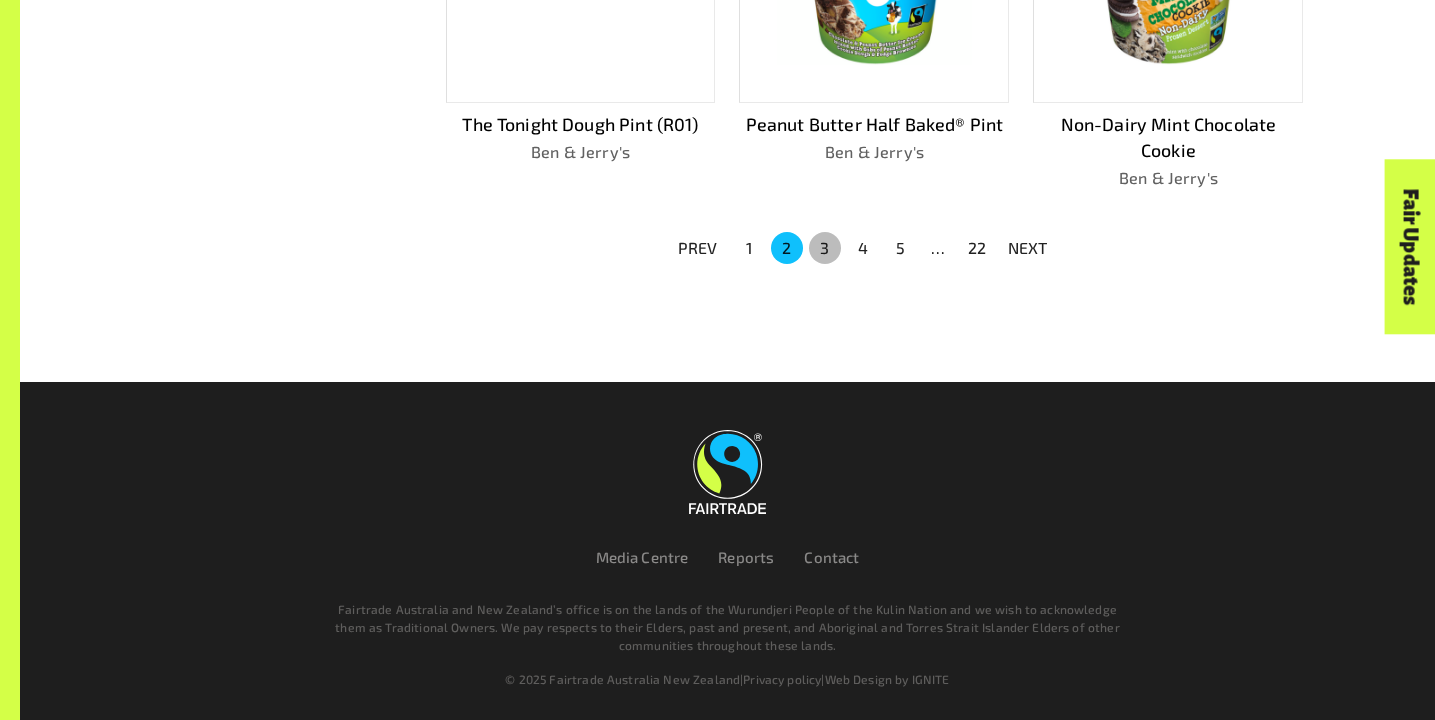 click on "3" at bounding box center [825, 248] 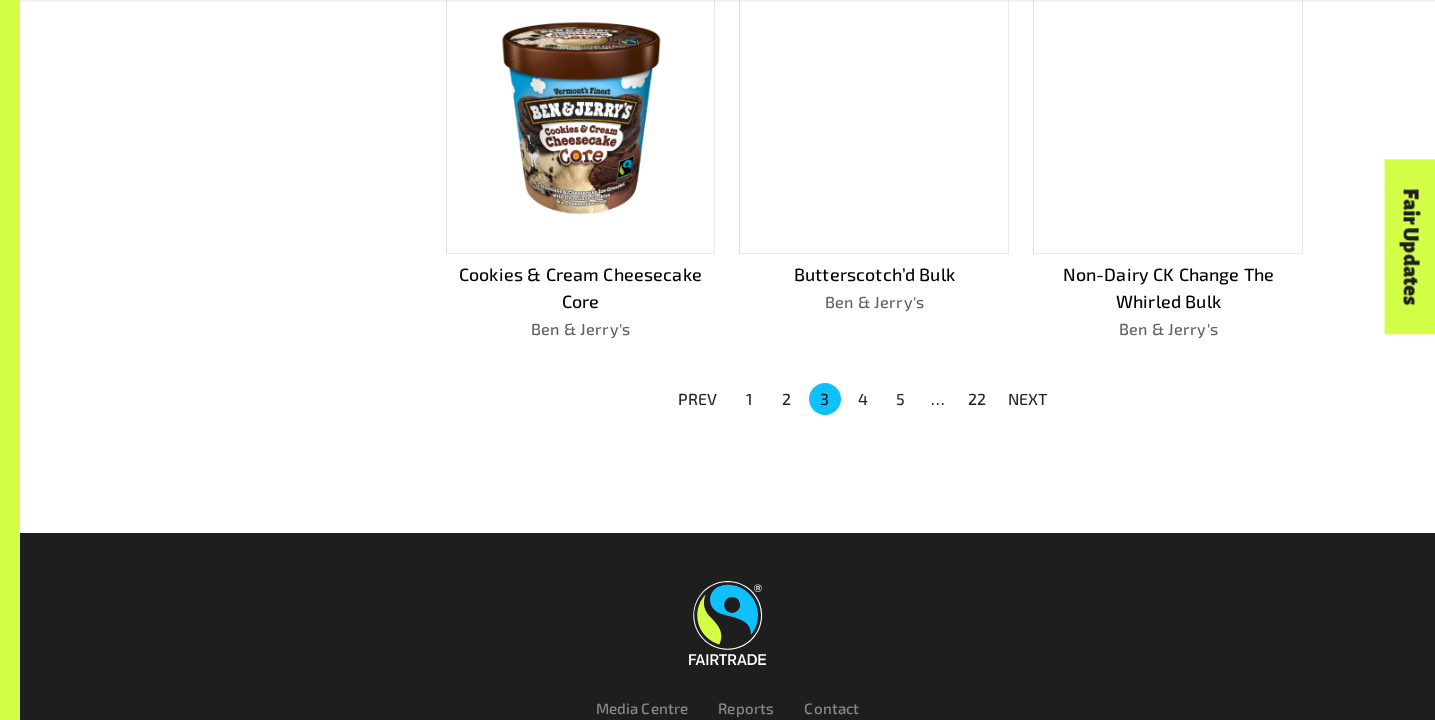 scroll, scrollTop: 1557, scrollLeft: 0, axis: vertical 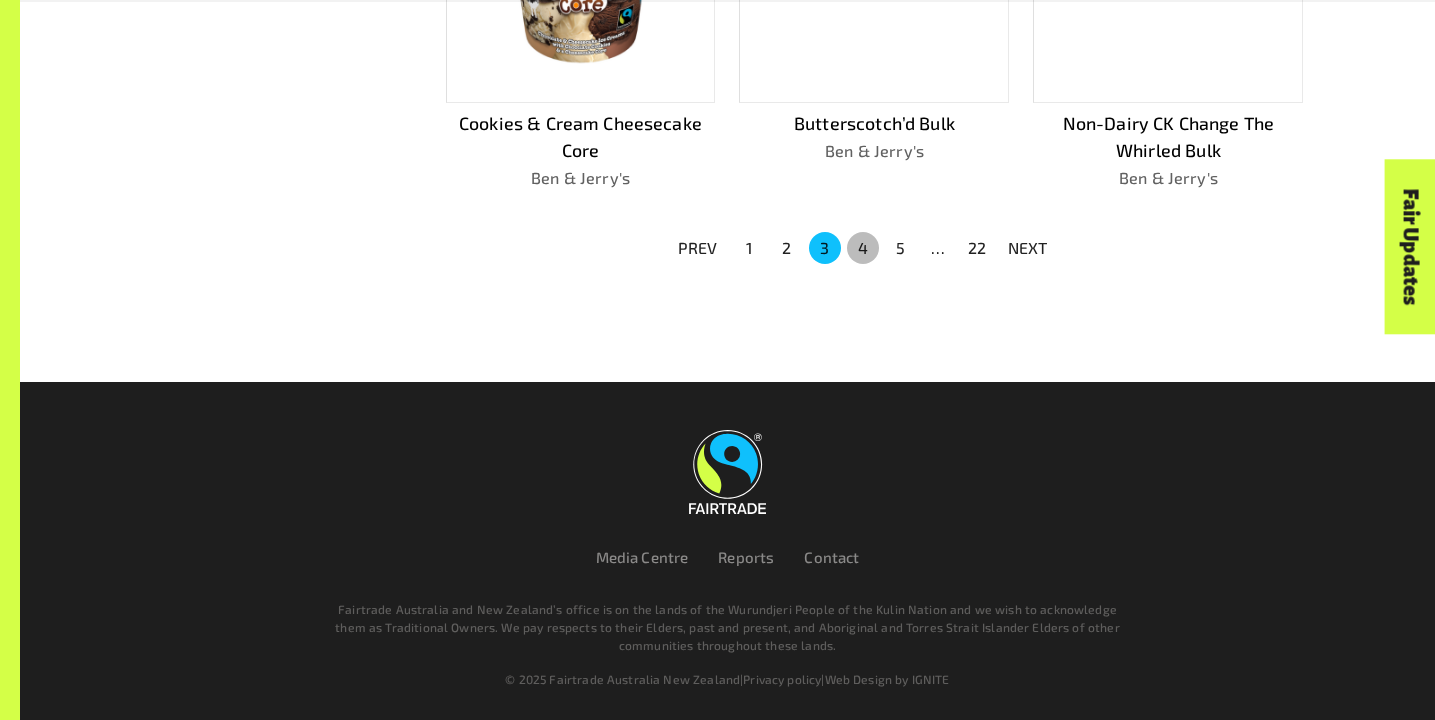 click on "4" at bounding box center [863, 248] 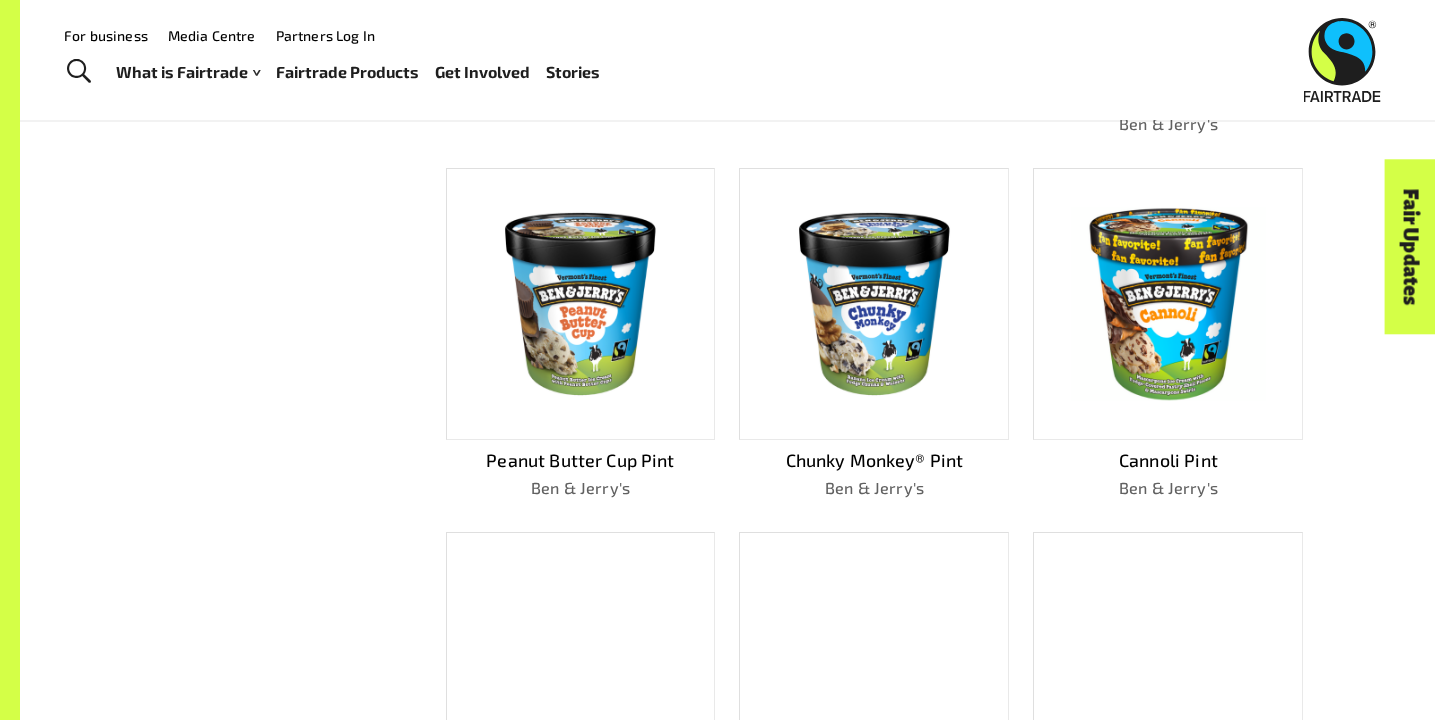scroll, scrollTop: 1504, scrollLeft: 0, axis: vertical 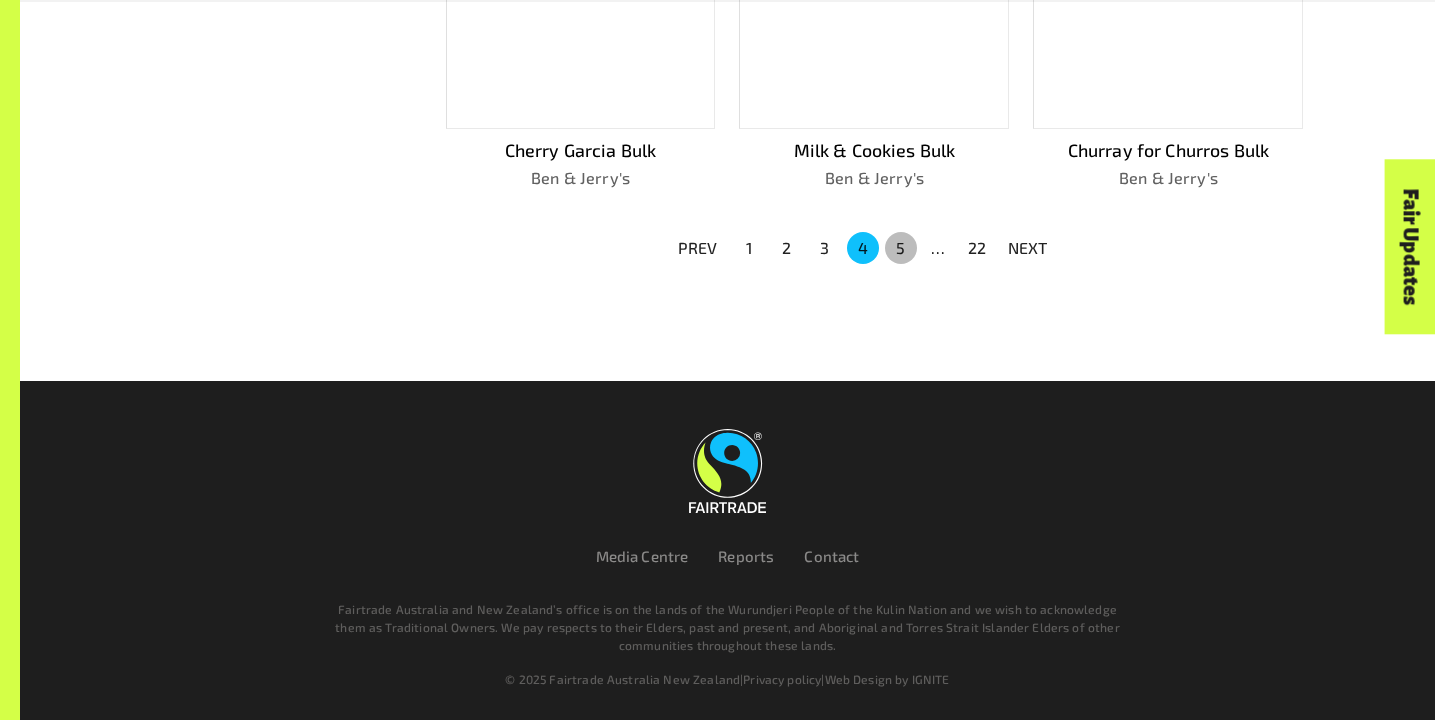 click on "5" at bounding box center [901, 248] 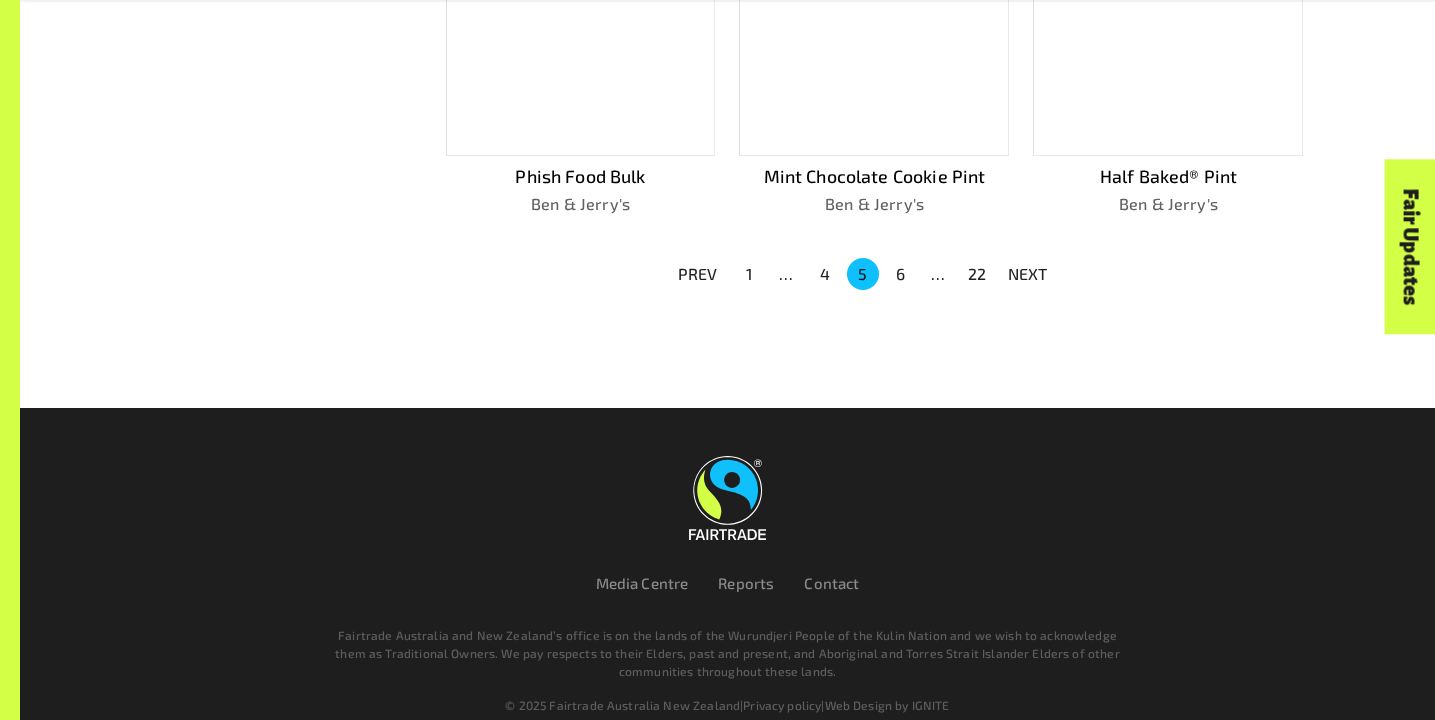 scroll, scrollTop: 1530, scrollLeft: 0, axis: vertical 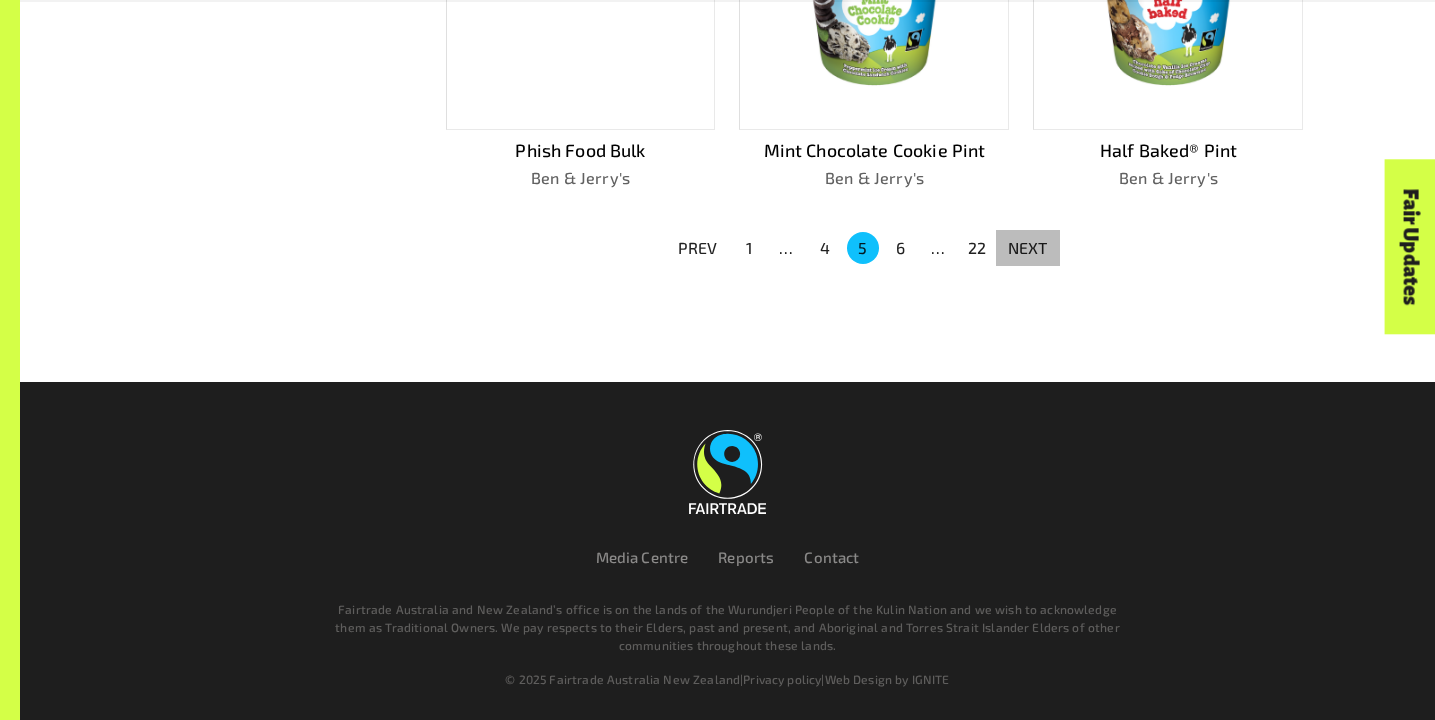 click on "NEXT" at bounding box center [1028, 248] 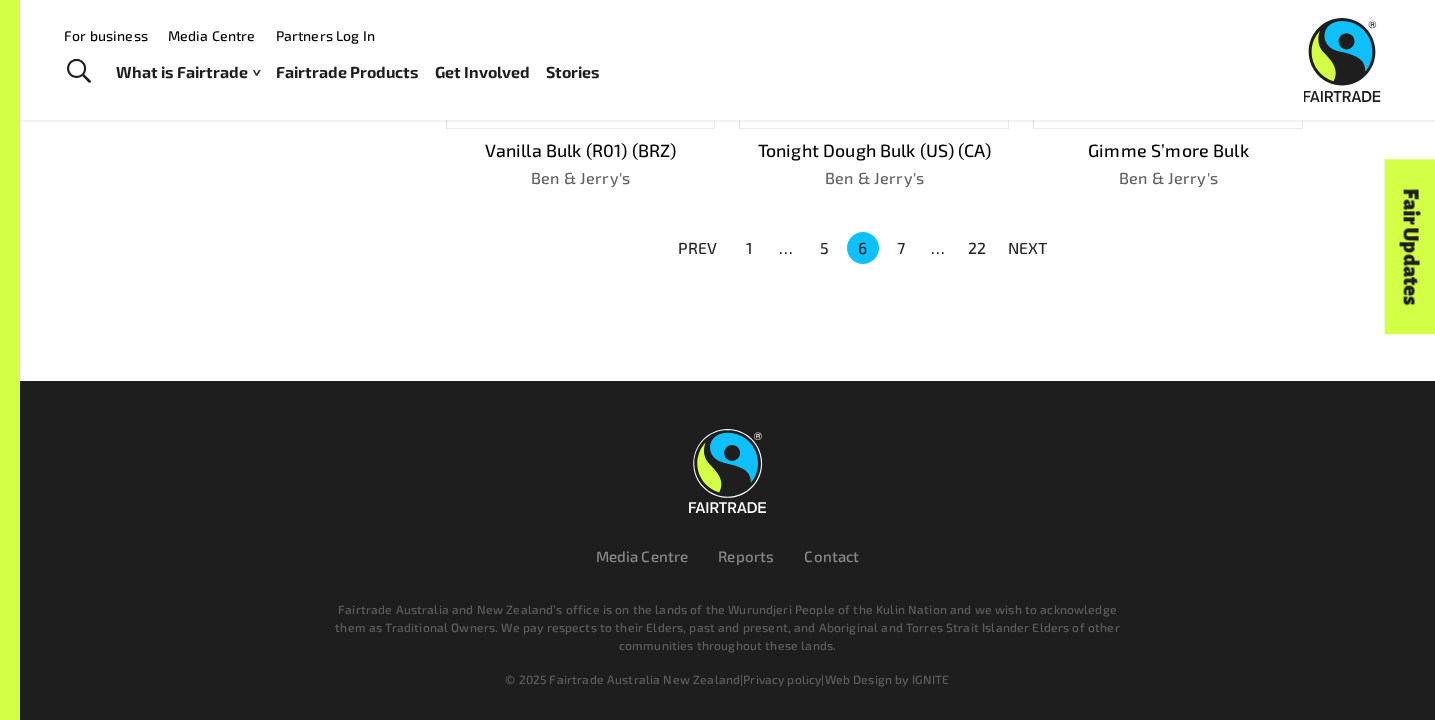 scroll, scrollTop: 1503, scrollLeft: 0, axis: vertical 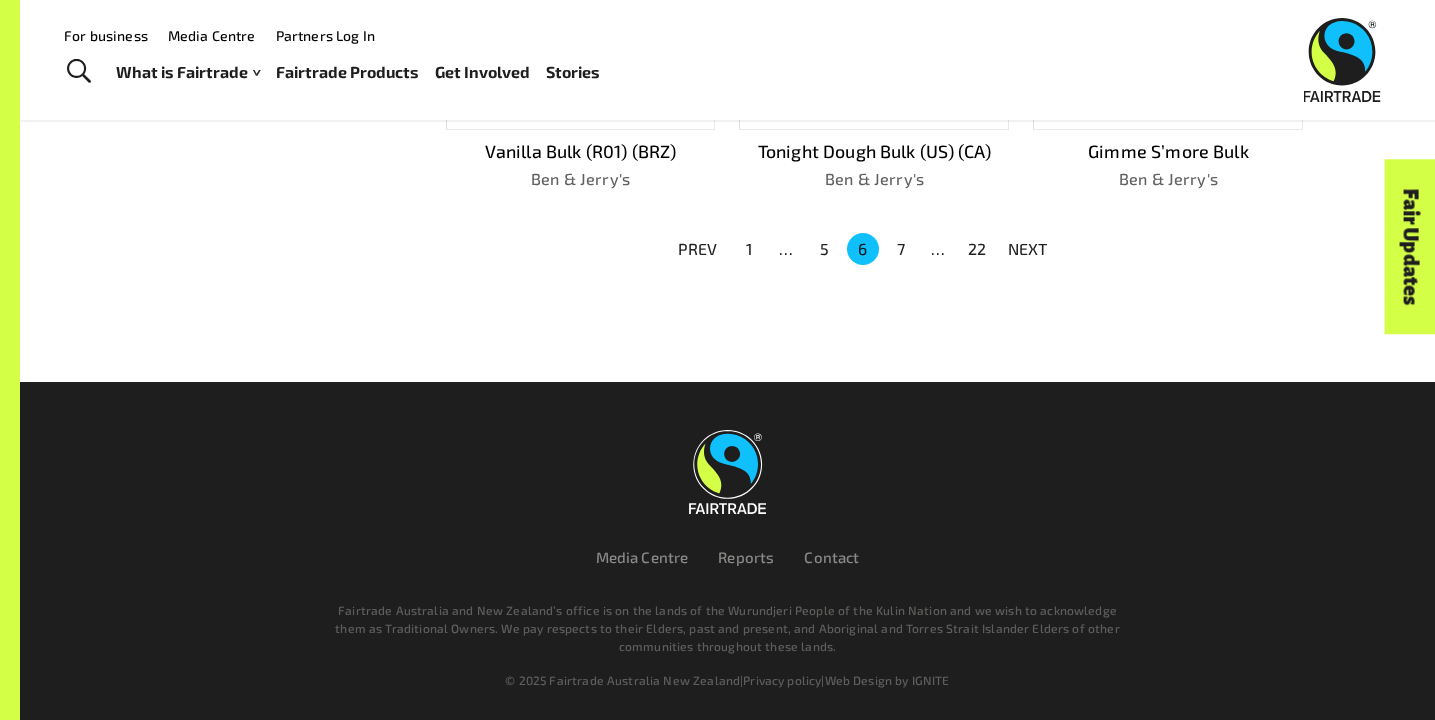 click on "NEXT" at bounding box center [1028, 249] 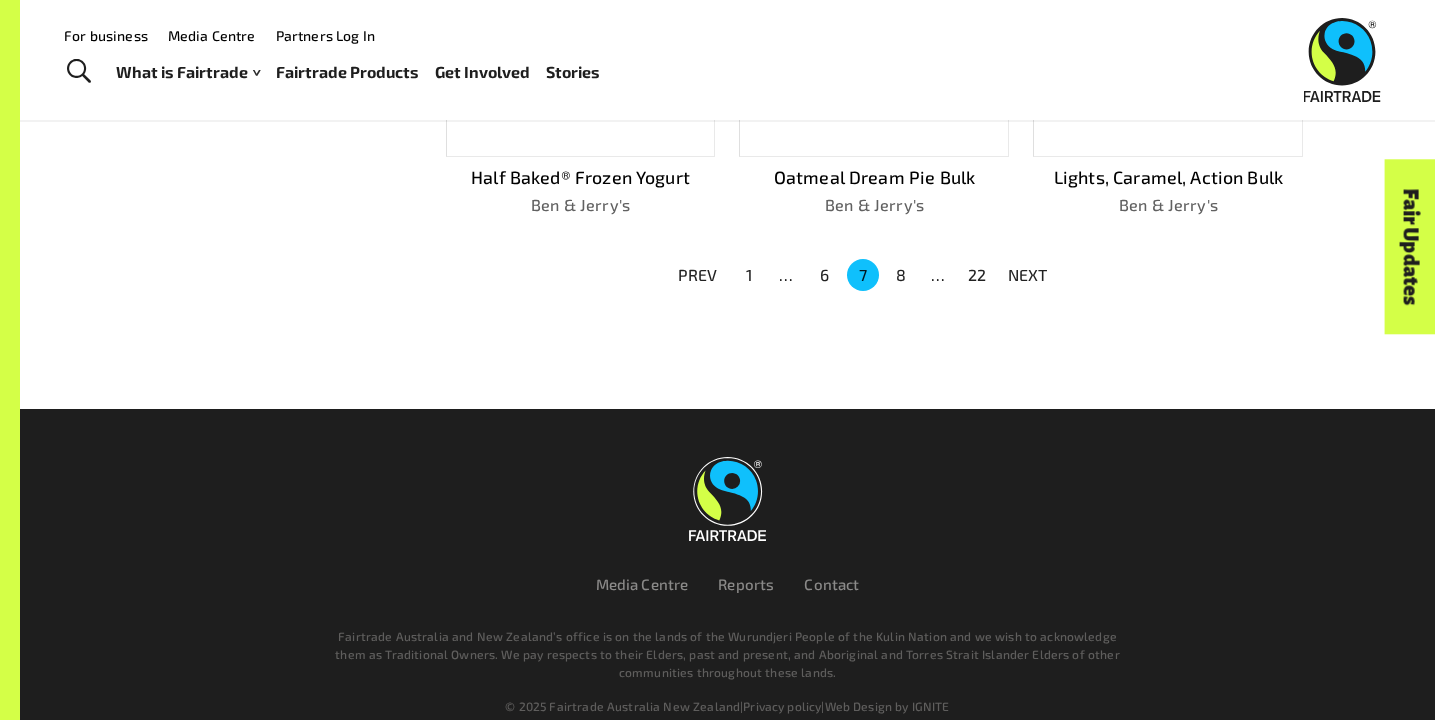 scroll, scrollTop: 1530, scrollLeft: 0, axis: vertical 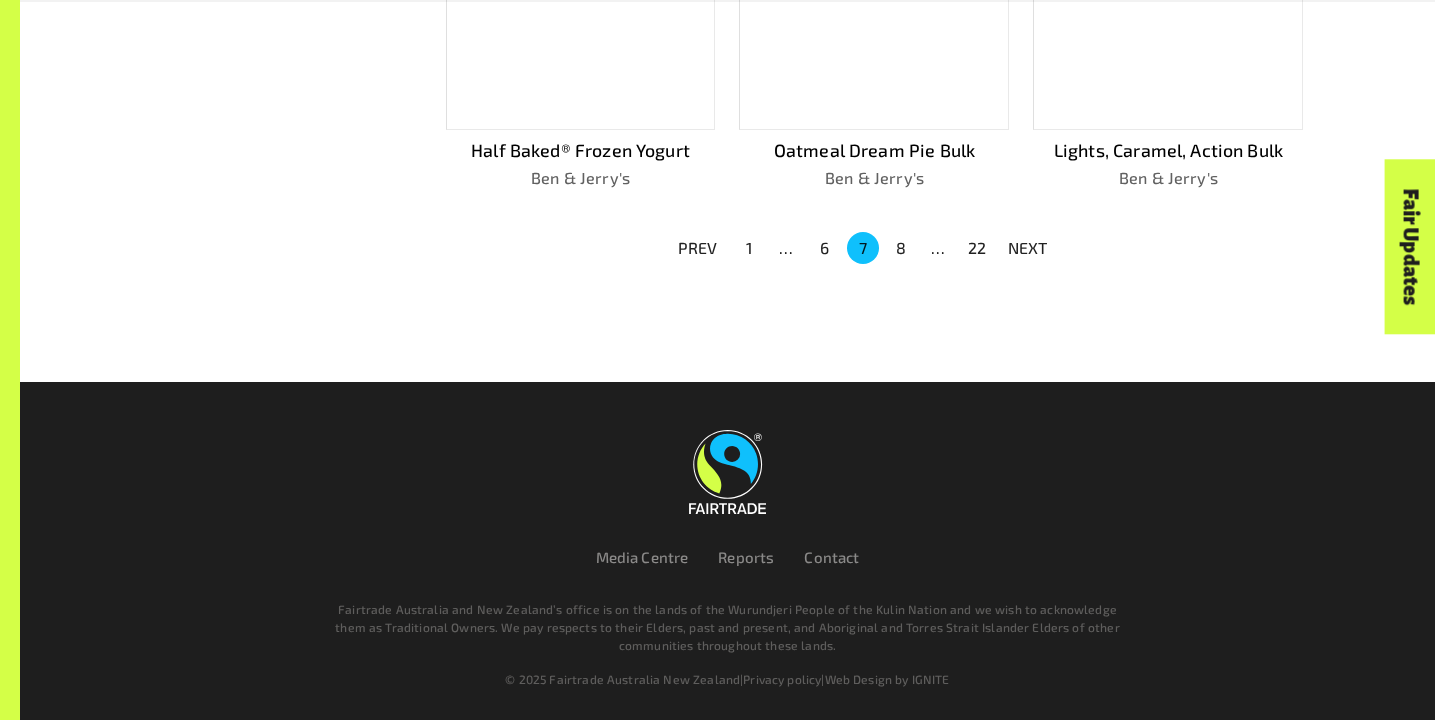 click on "NEXT" at bounding box center [1028, 248] 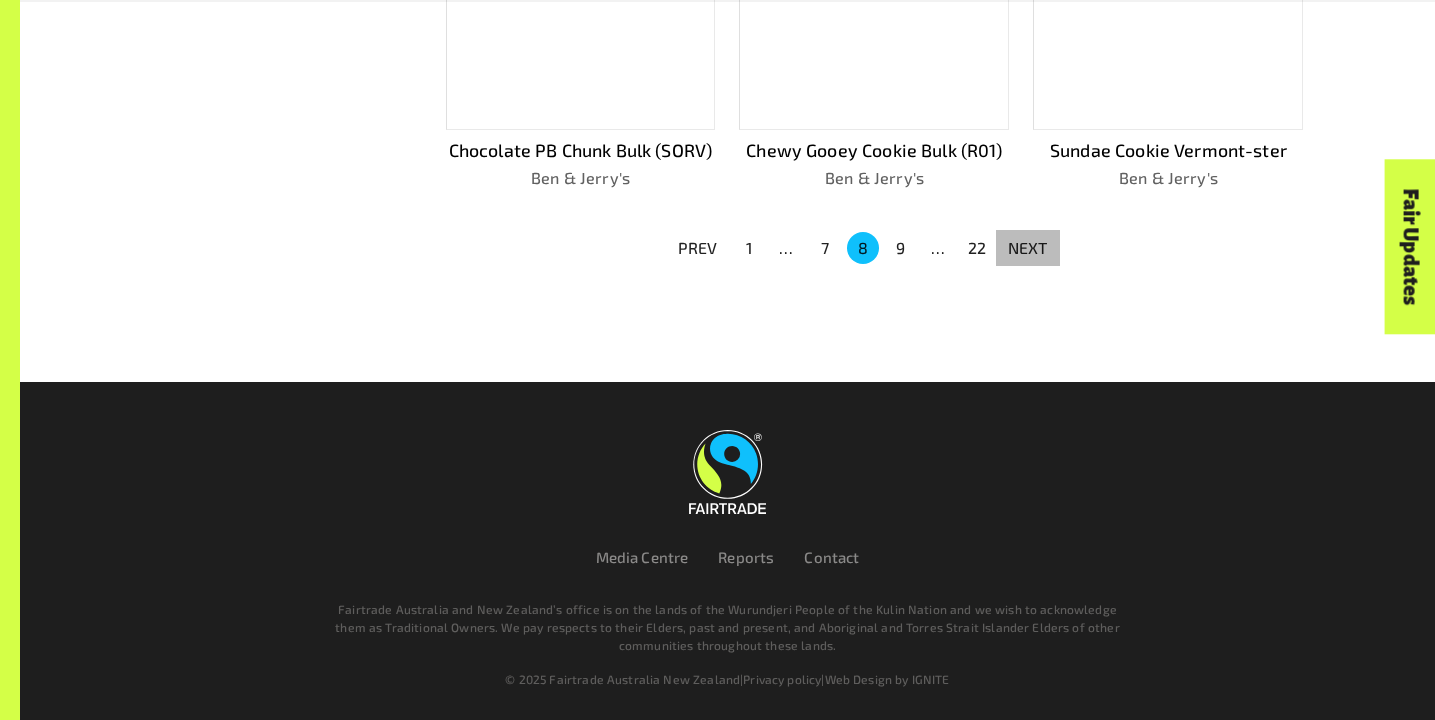 click on "NEXT" at bounding box center (1028, 248) 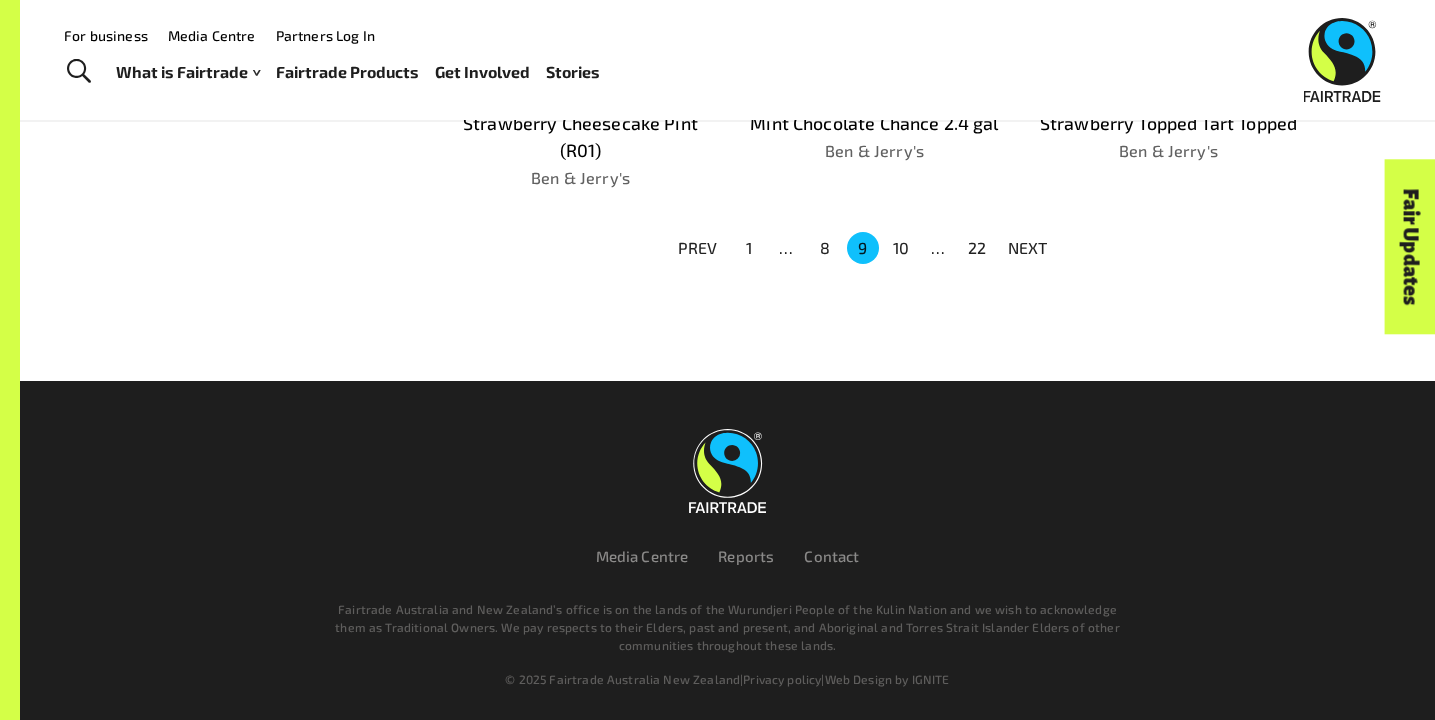 scroll, scrollTop: 1503, scrollLeft: 0, axis: vertical 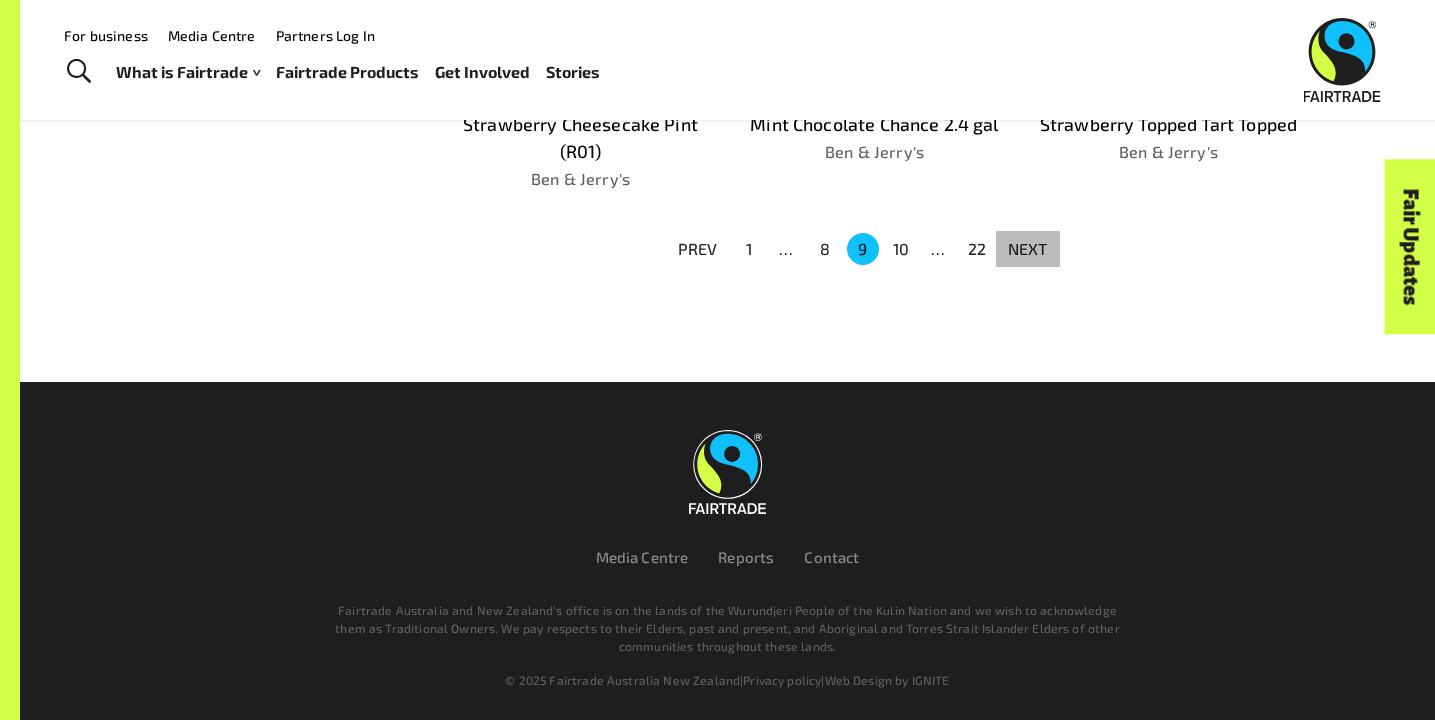 click on "NEXT" at bounding box center [1028, 249] 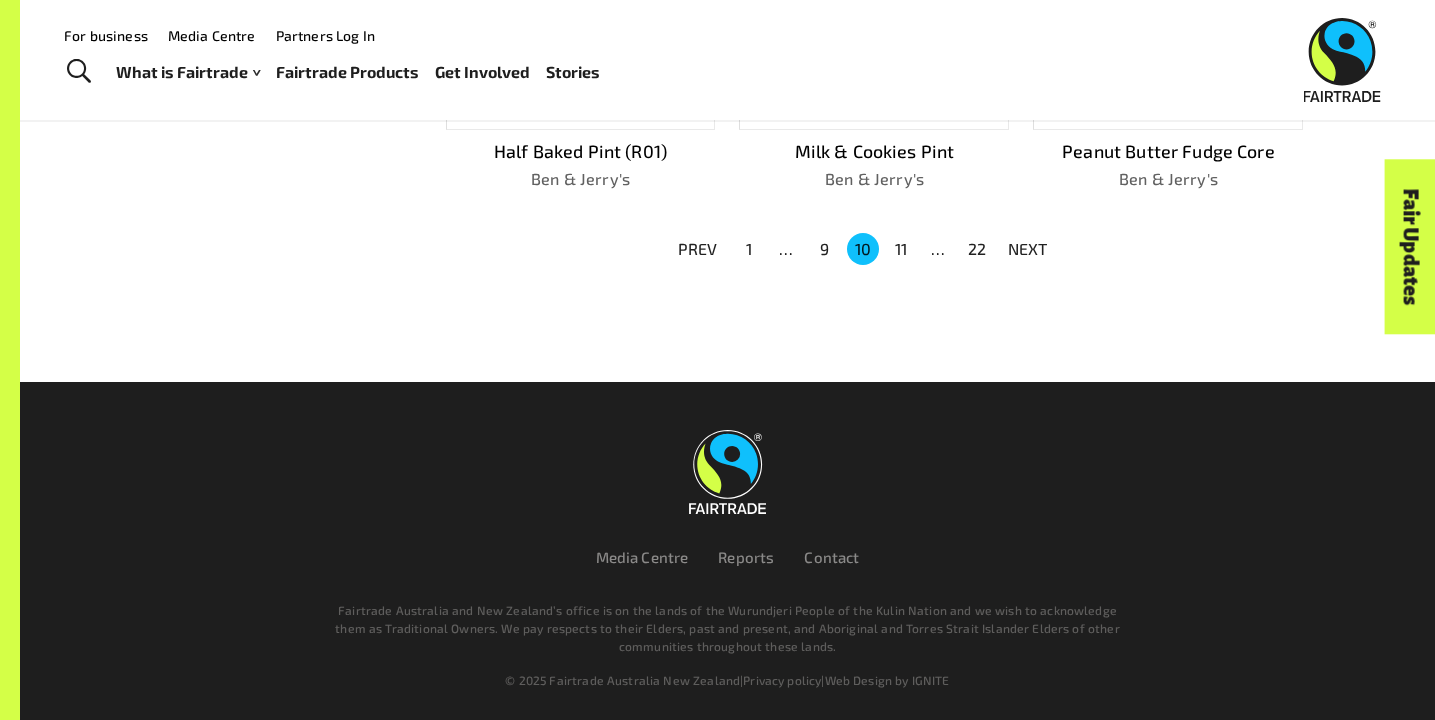 click on "NEXT" at bounding box center (1028, 249) 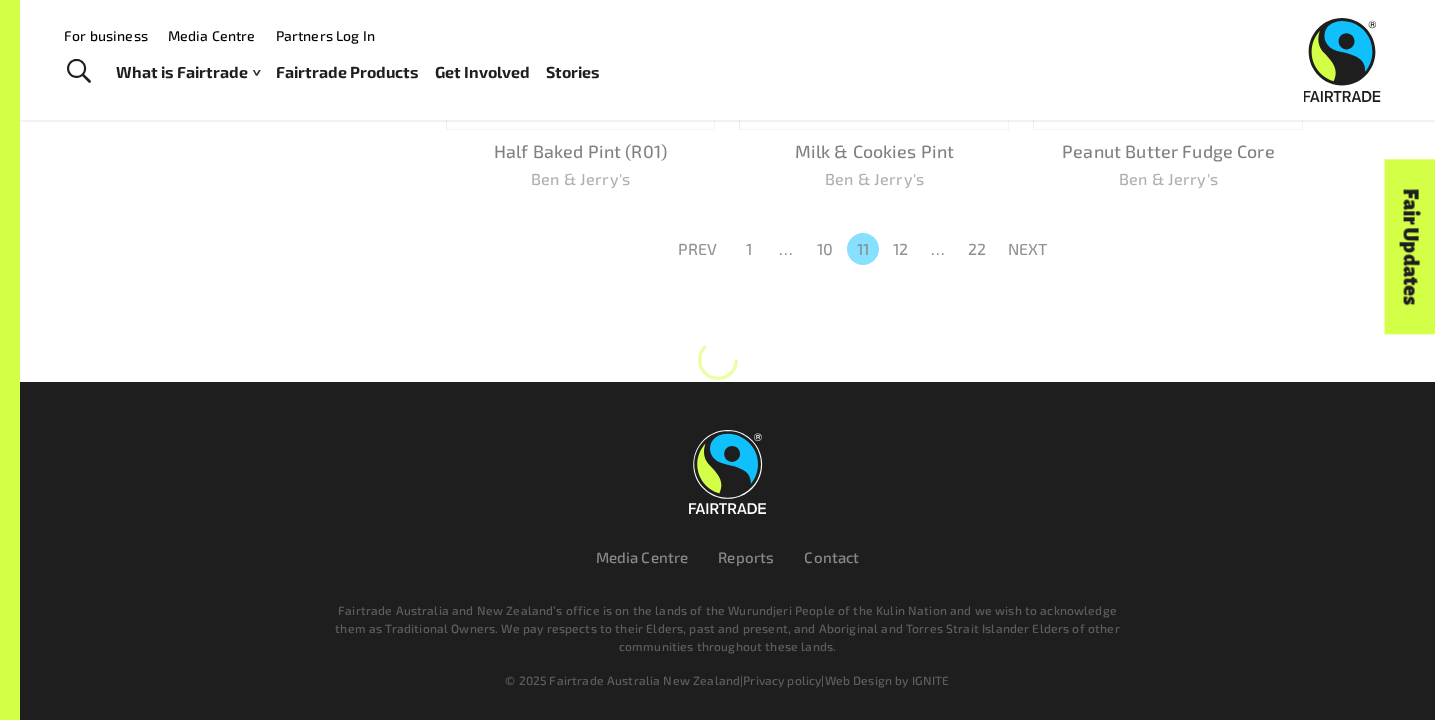 scroll, scrollTop: 1530, scrollLeft: 0, axis: vertical 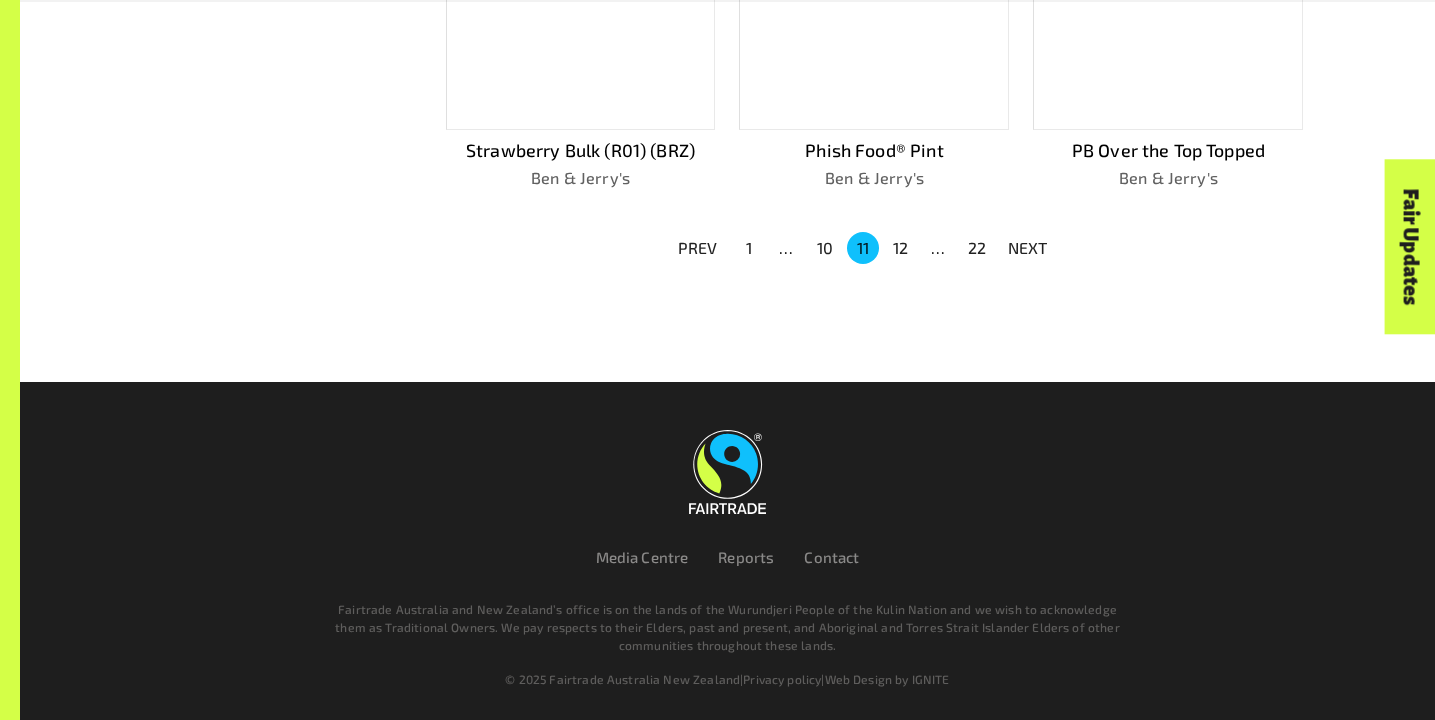 click on "NEXT" at bounding box center [1028, 248] 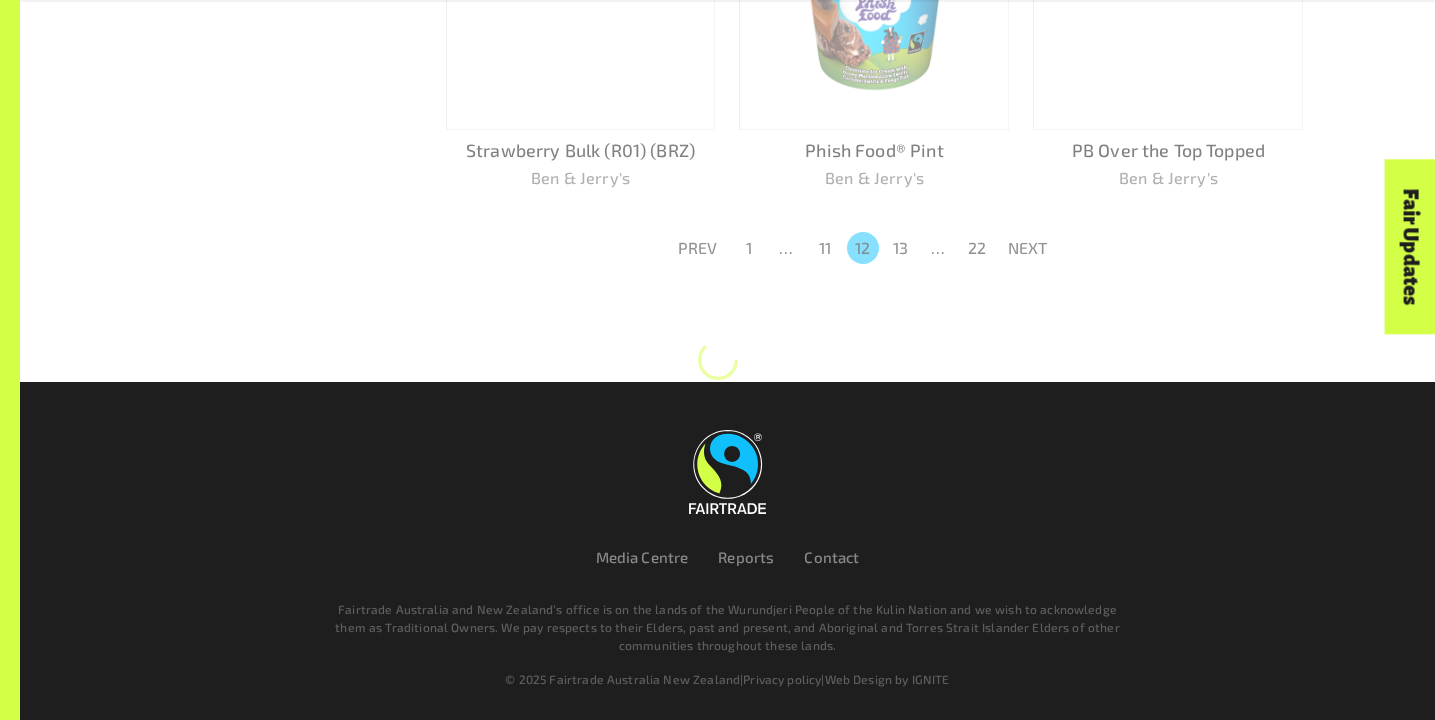 scroll, scrollTop: 1557, scrollLeft: 0, axis: vertical 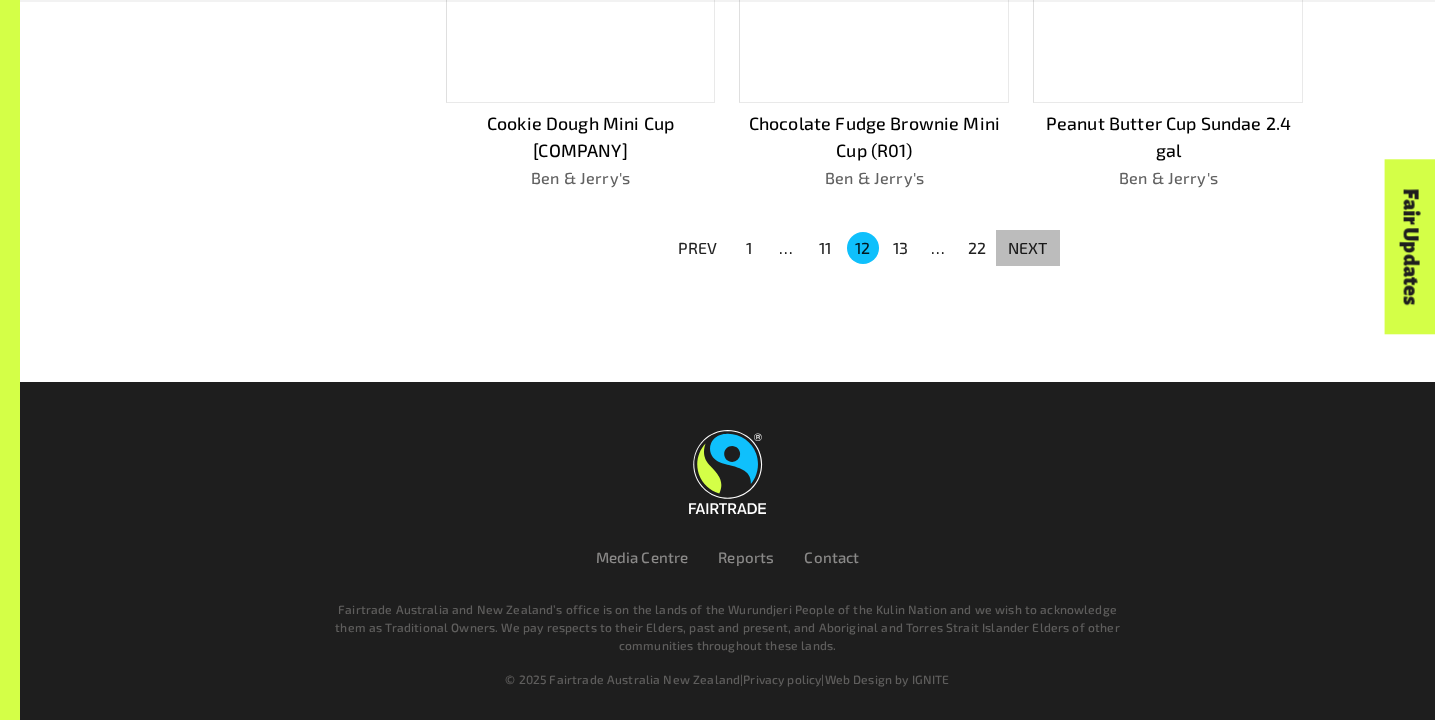 click on "NEXT" at bounding box center [1028, 248] 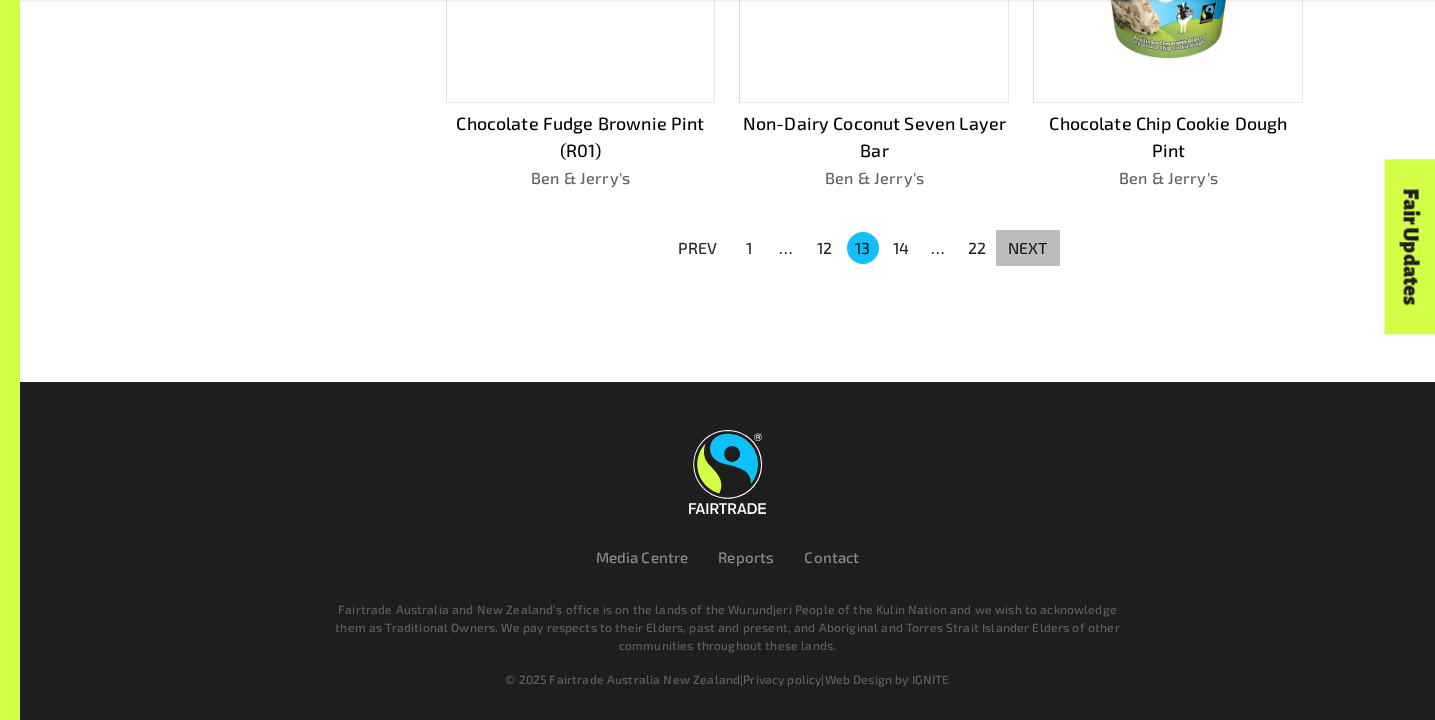 click on "NEXT" at bounding box center (1028, 248) 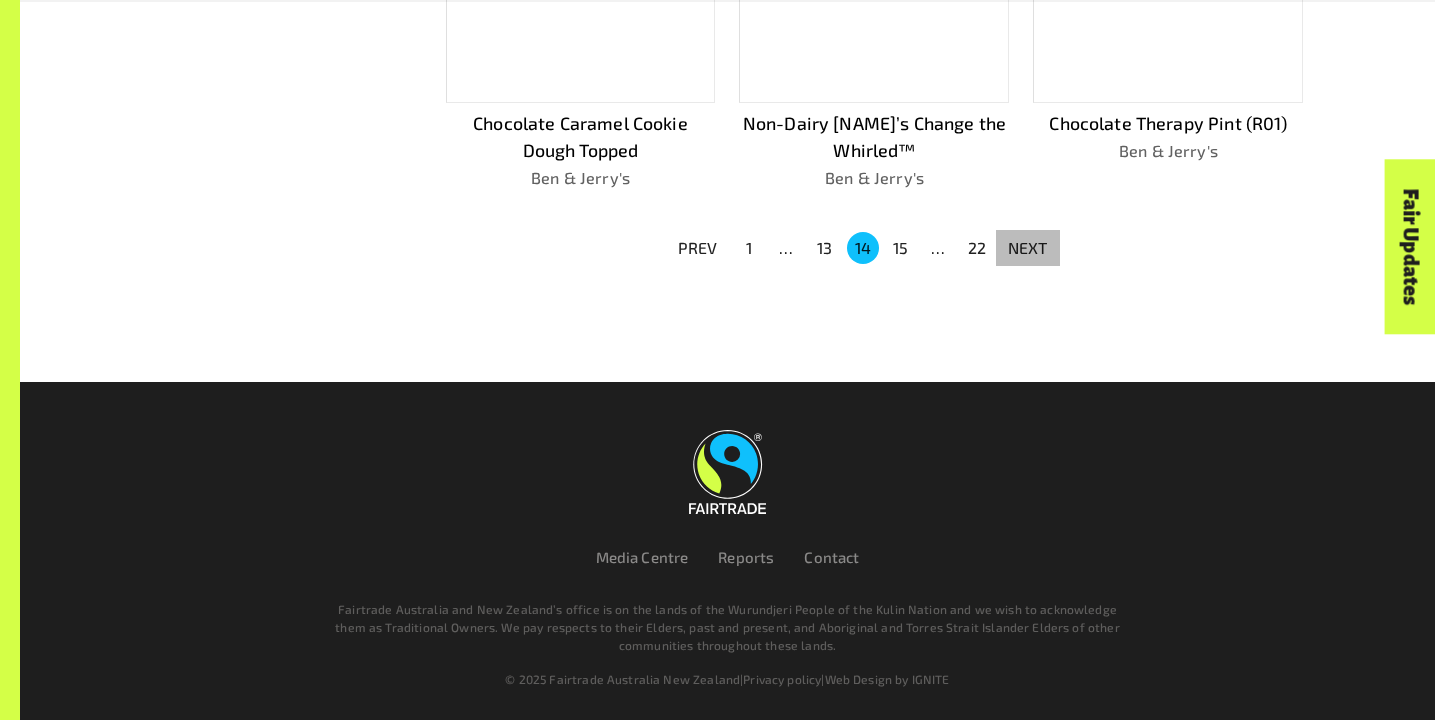 click on "NEXT" at bounding box center [1028, 248] 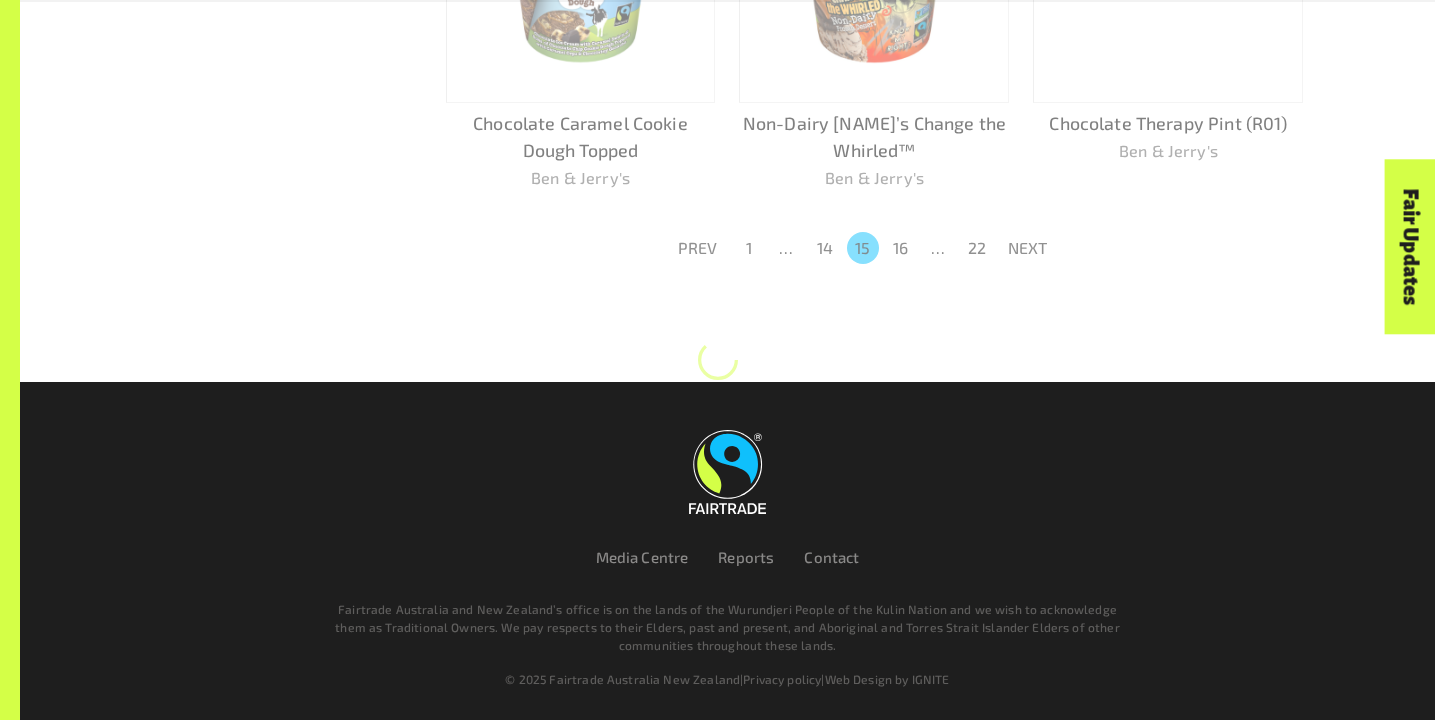 scroll, scrollTop: 1530, scrollLeft: 0, axis: vertical 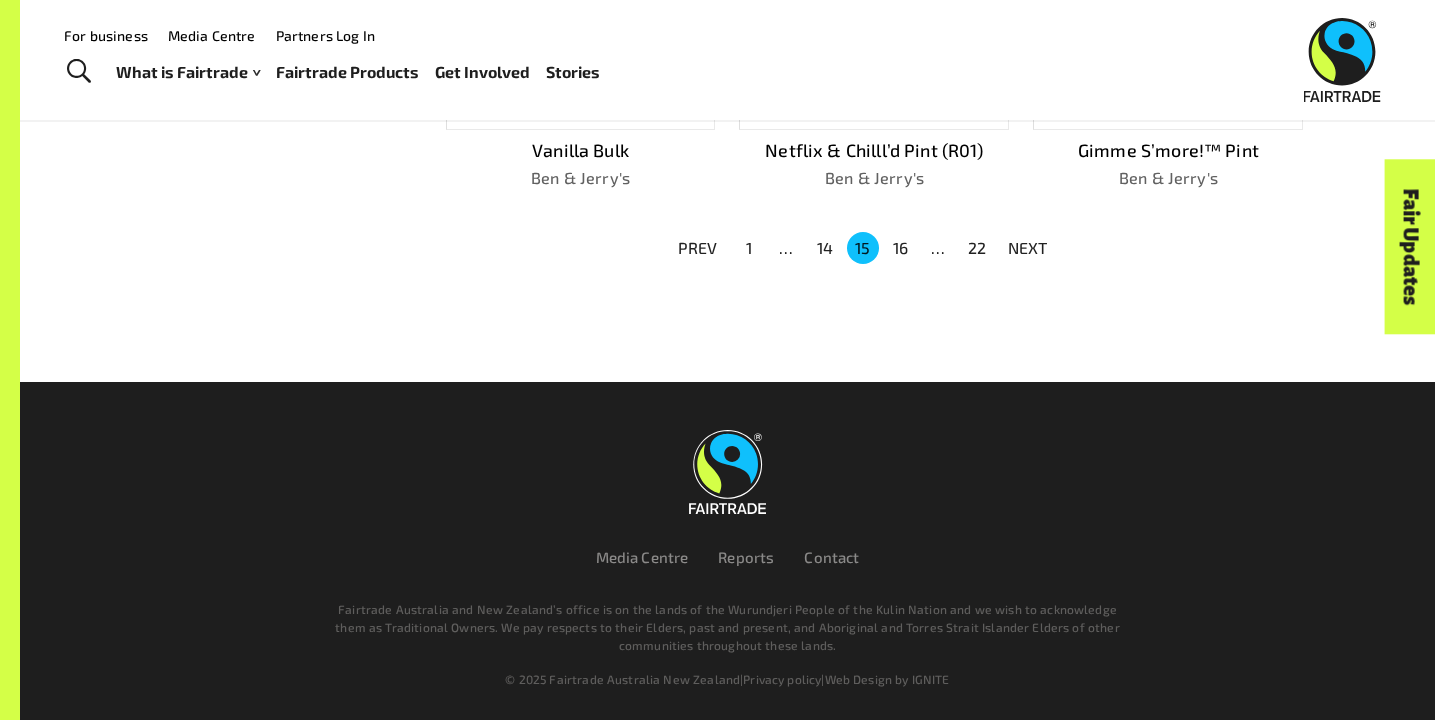 click on "NEXT" at bounding box center (1028, 248) 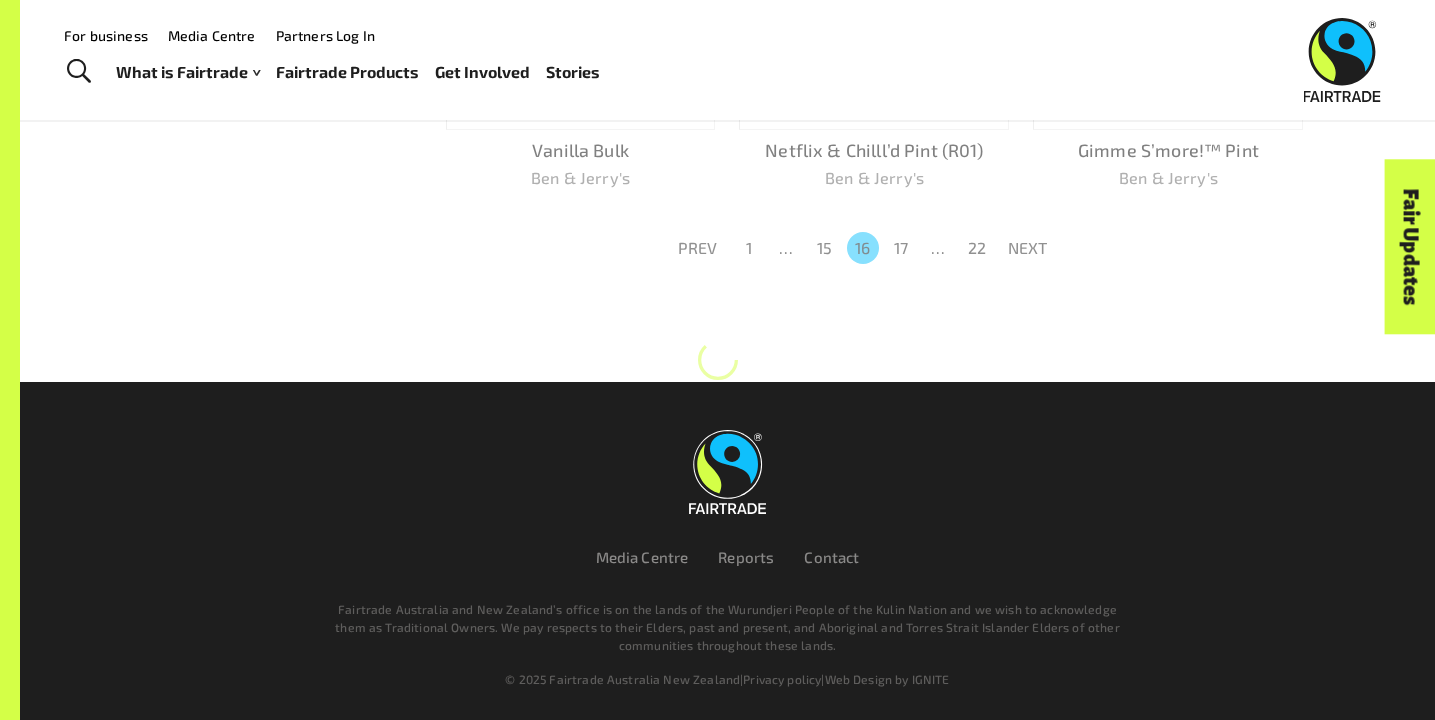 scroll, scrollTop: 1503, scrollLeft: 0, axis: vertical 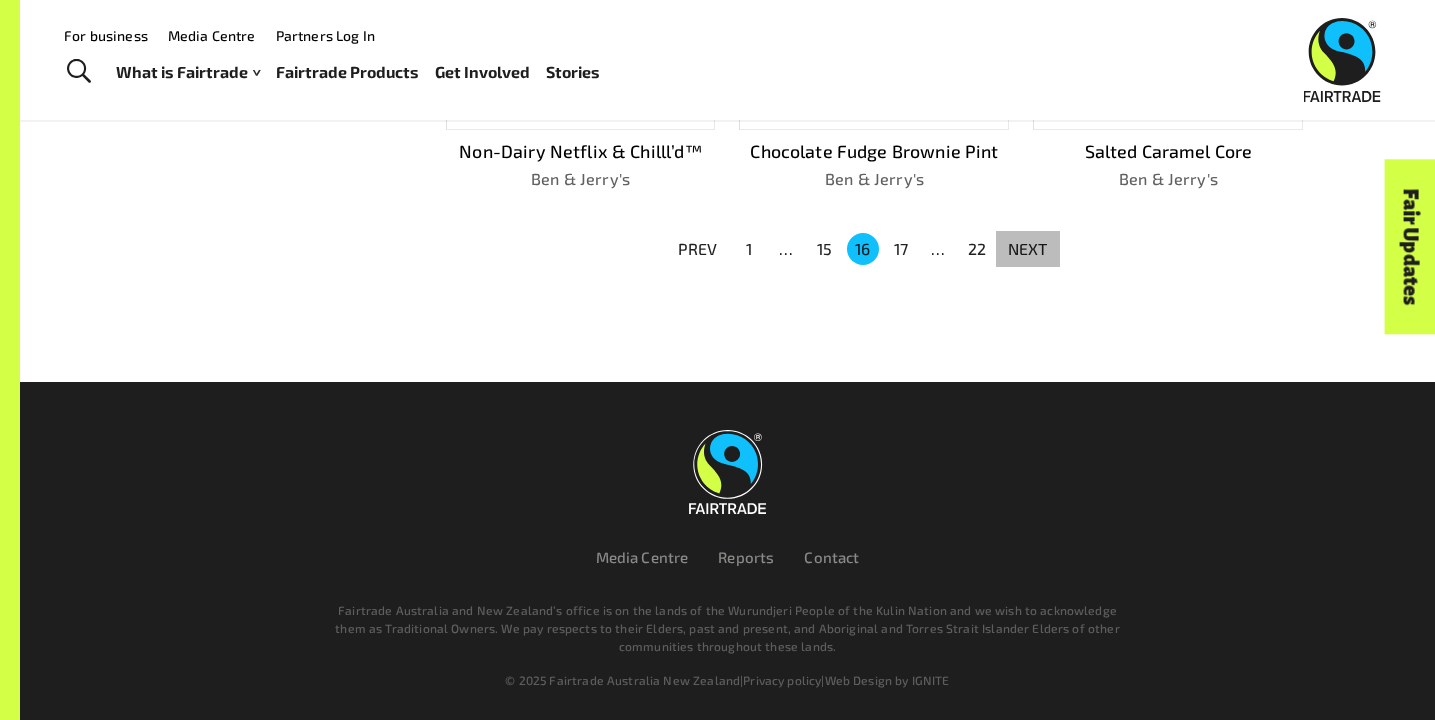 click on "NEXT" at bounding box center [1028, 249] 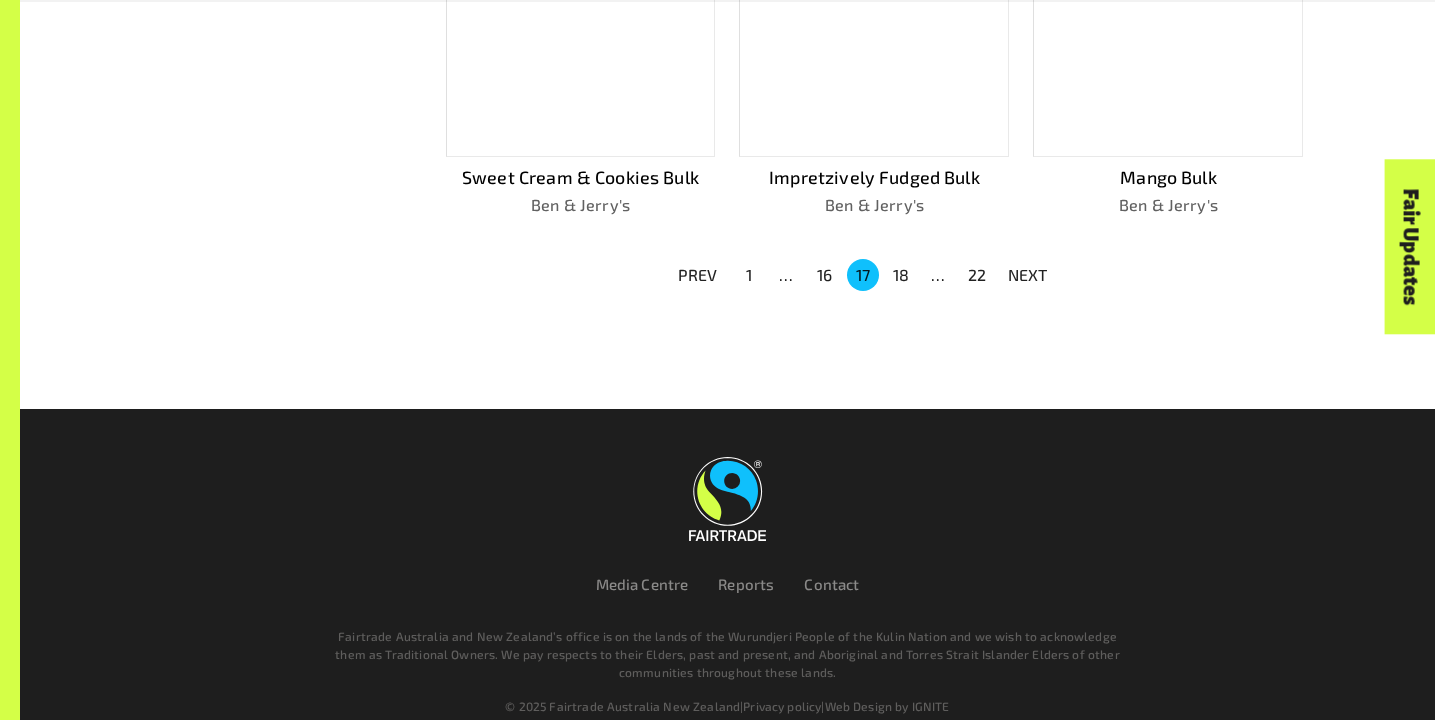 scroll, scrollTop: 1530, scrollLeft: 0, axis: vertical 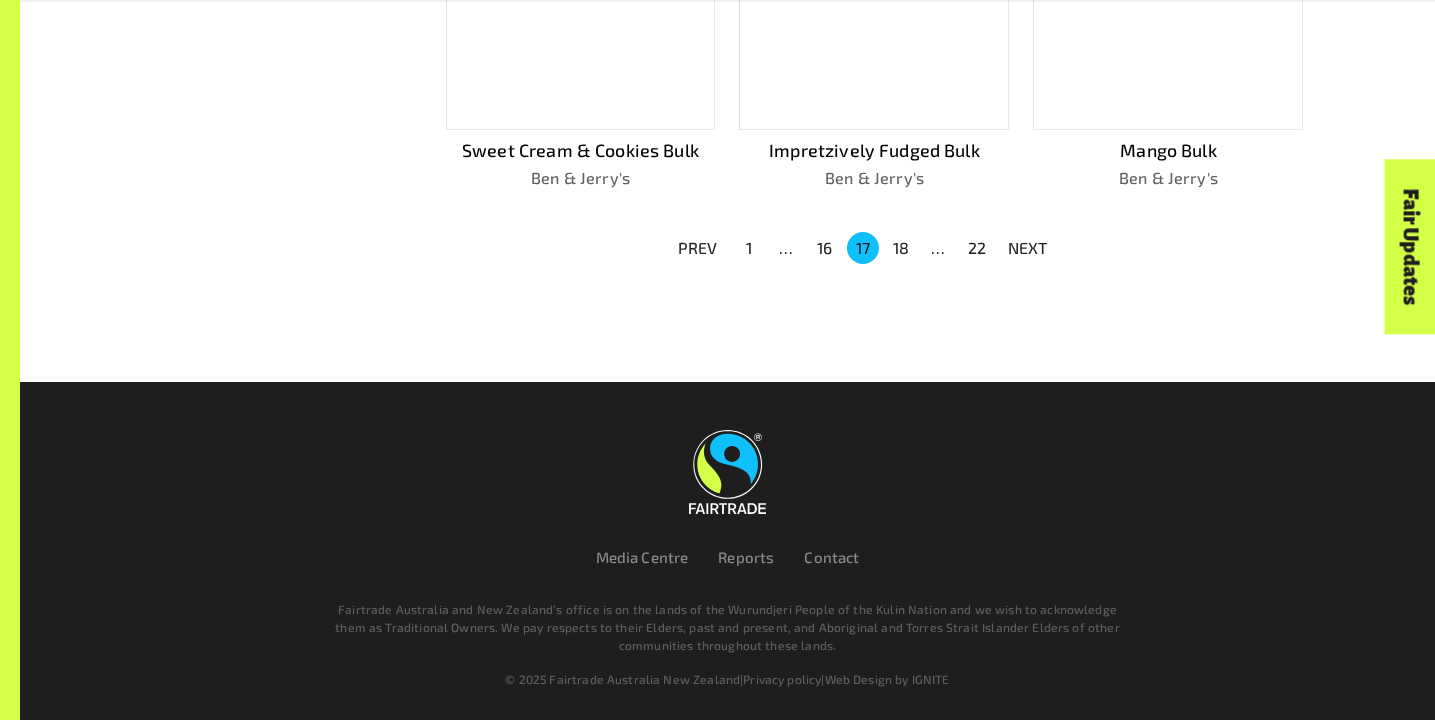click on "NEXT" at bounding box center (1028, 248) 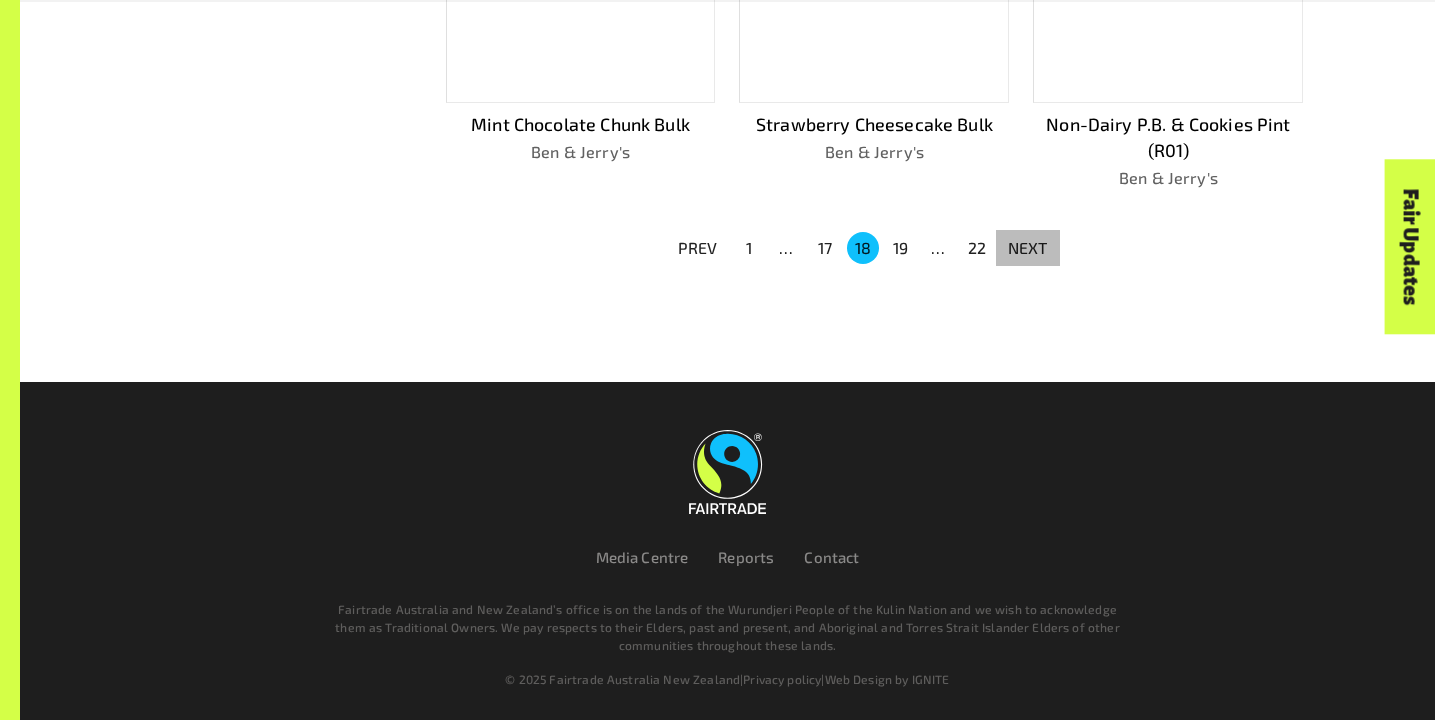 click on "NEXT" at bounding box center (1028, 248) 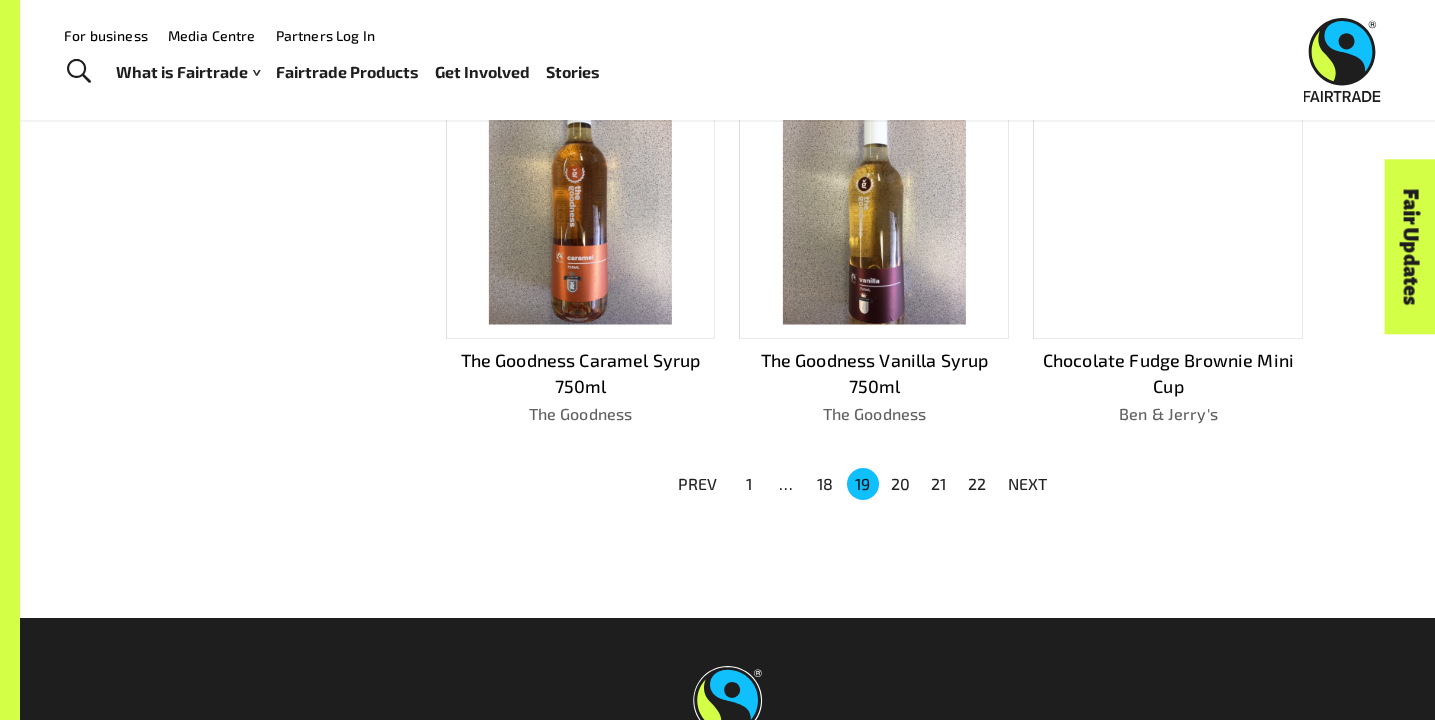 scroll, scrollTop: 1295, scrollLeft: 0, axis: vertical 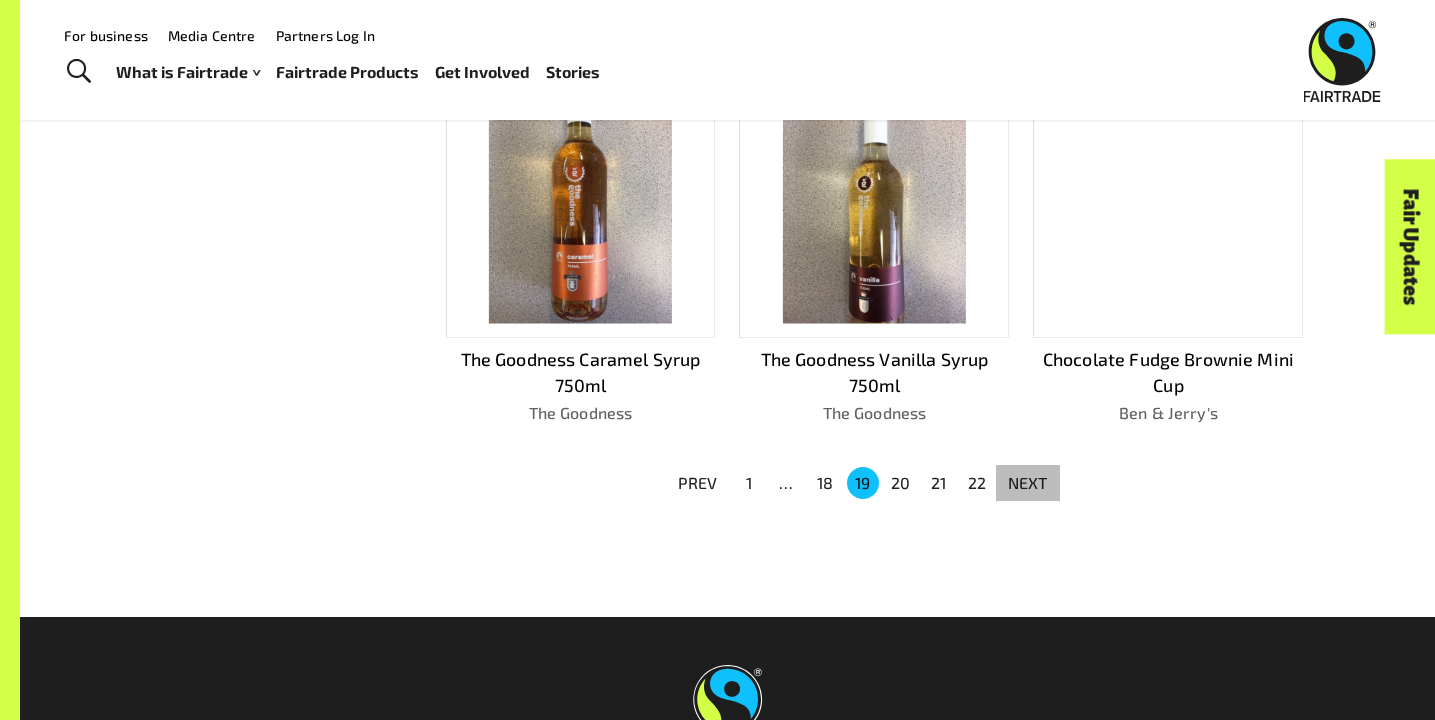 click on "NEXT" at bounding box center [1028, 483] 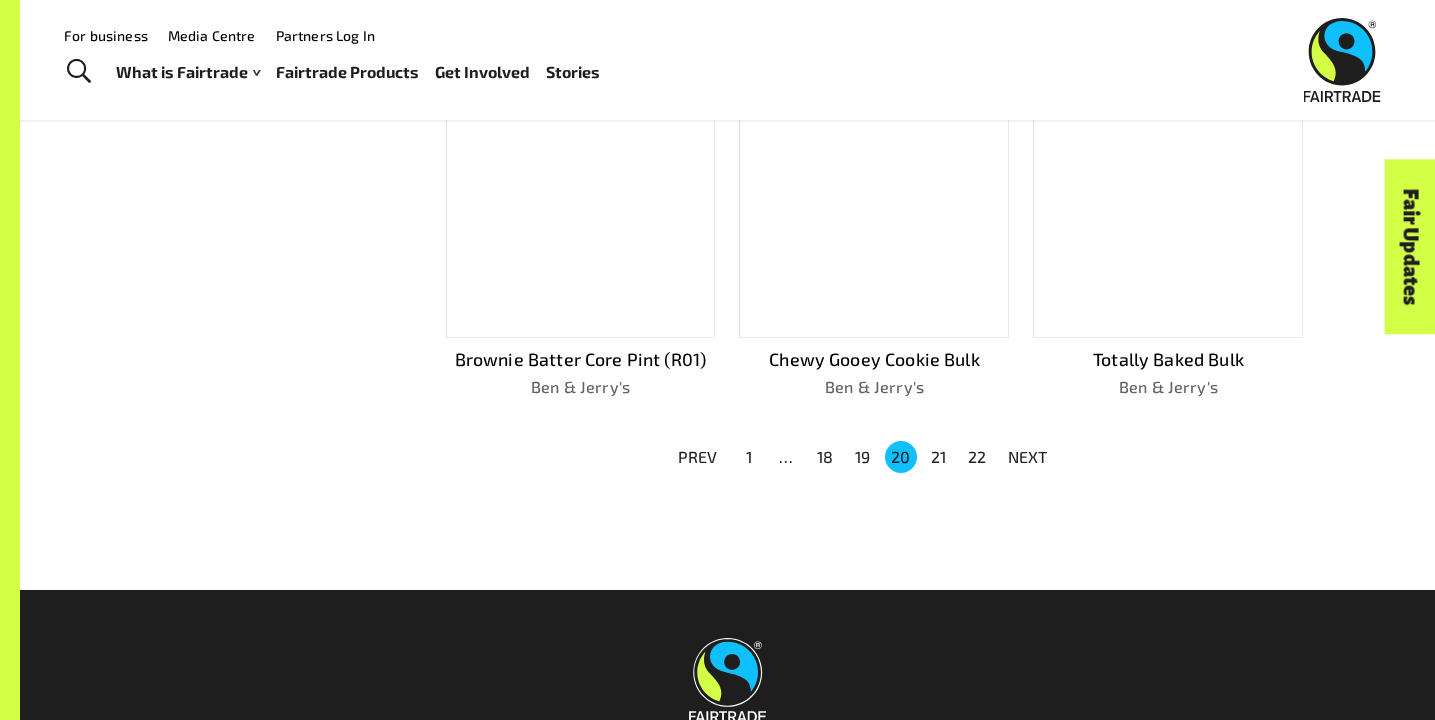 scroll, scrollTop: 1268, scrollLeft: 0, axis: vertical 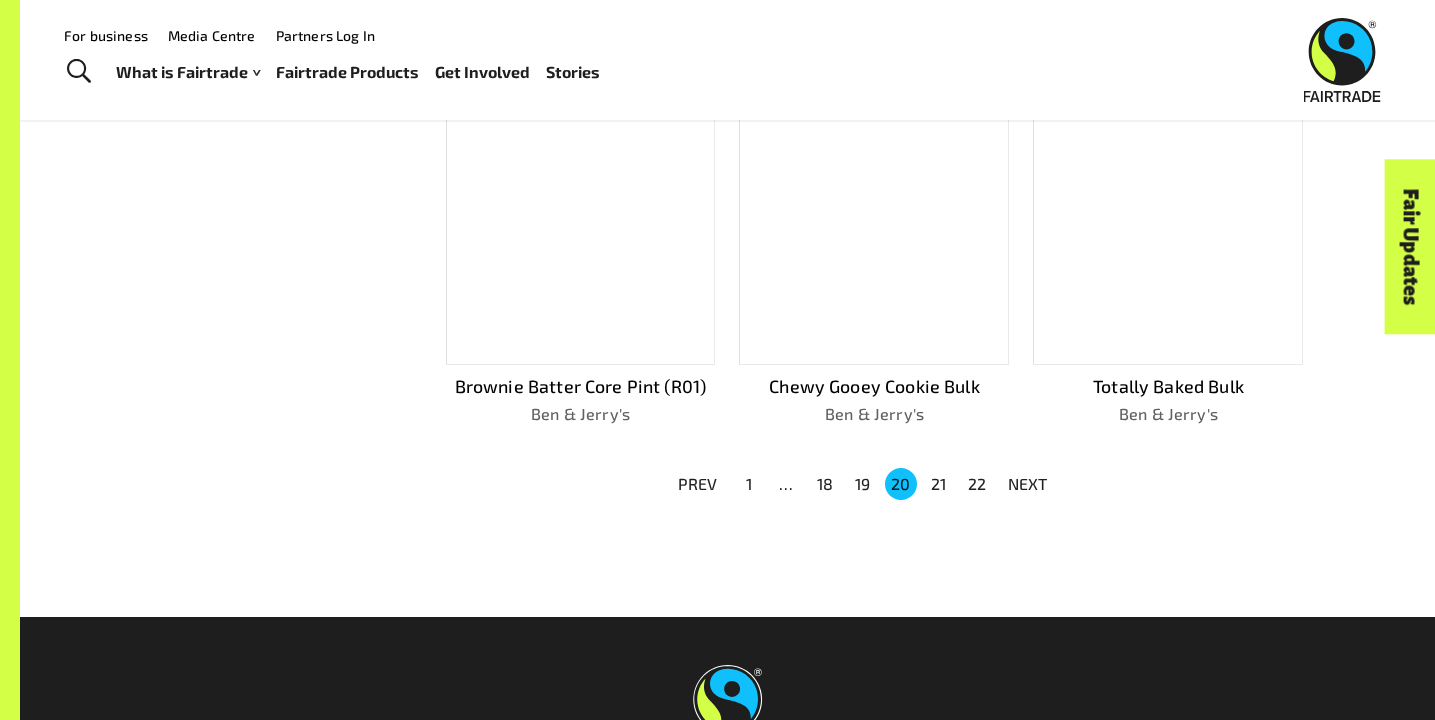 click on "NEXT" at bounding box center (1028, 484) 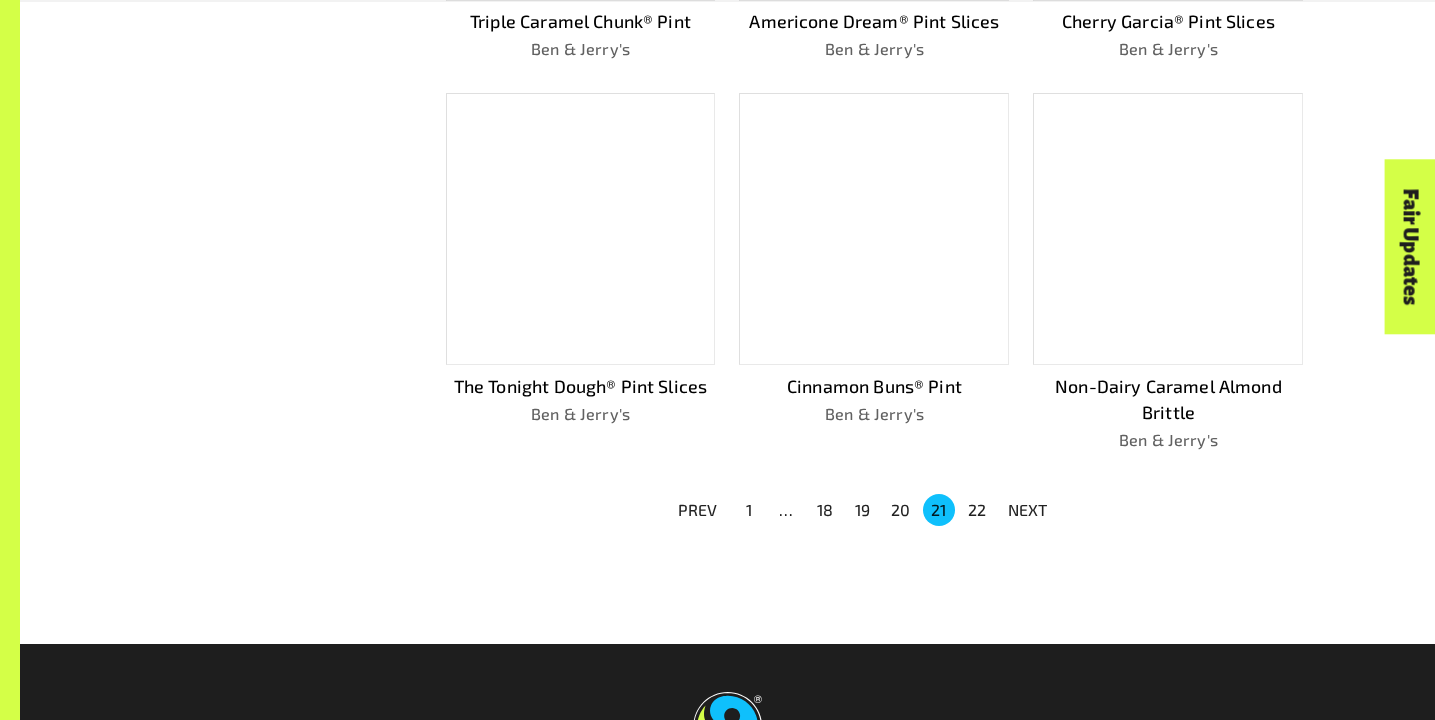 scroll, scrollTop: 1295, scrollLeft: 0, axis: vertical 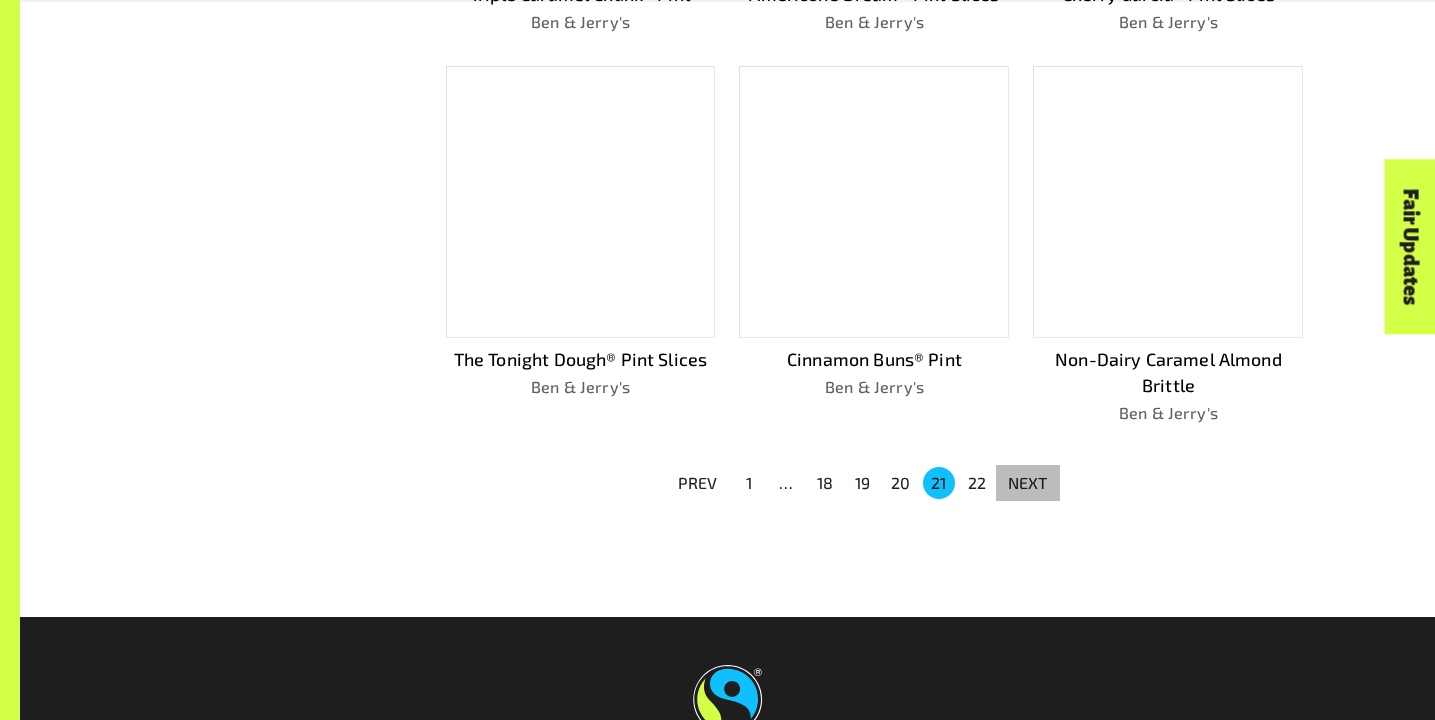 click on "NEXT" at bounding box center [1028, 483] 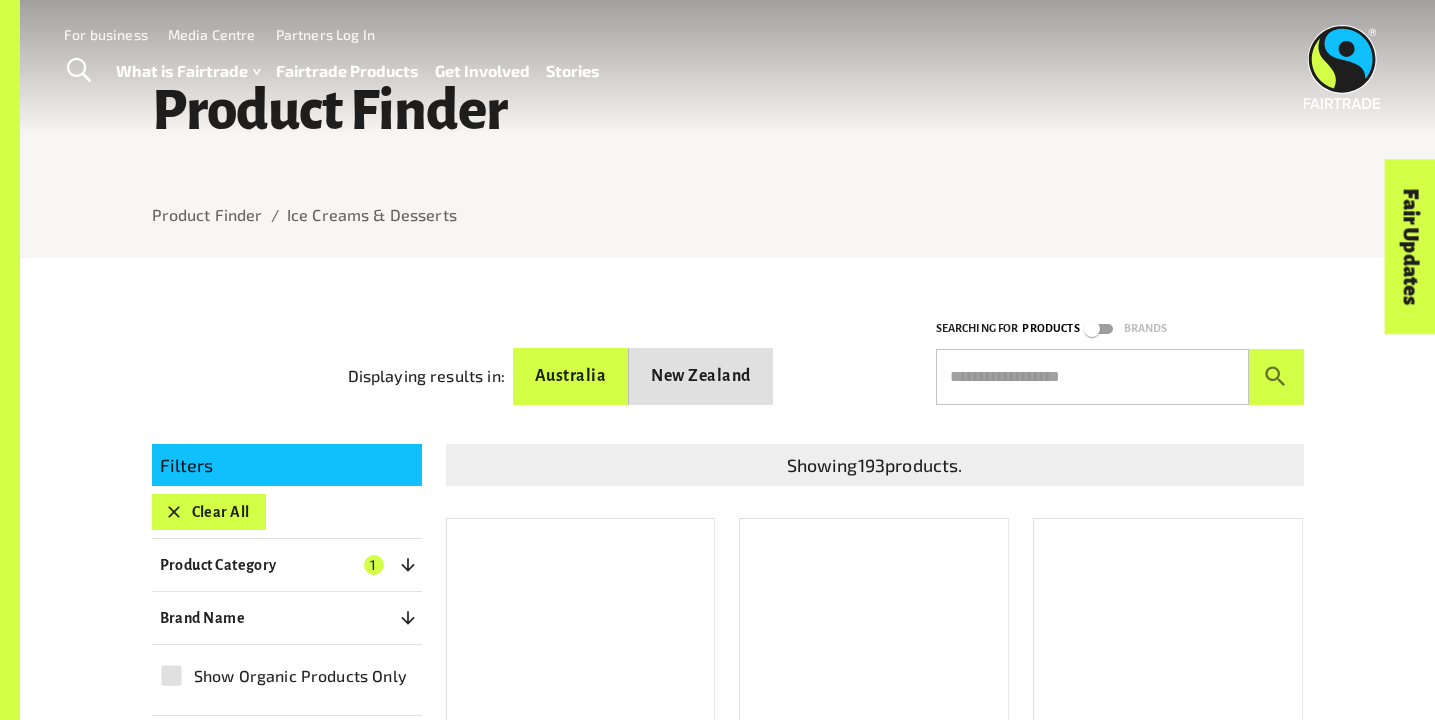 scroll, scrollTop: 0, scrollLeft: 0, axis: both 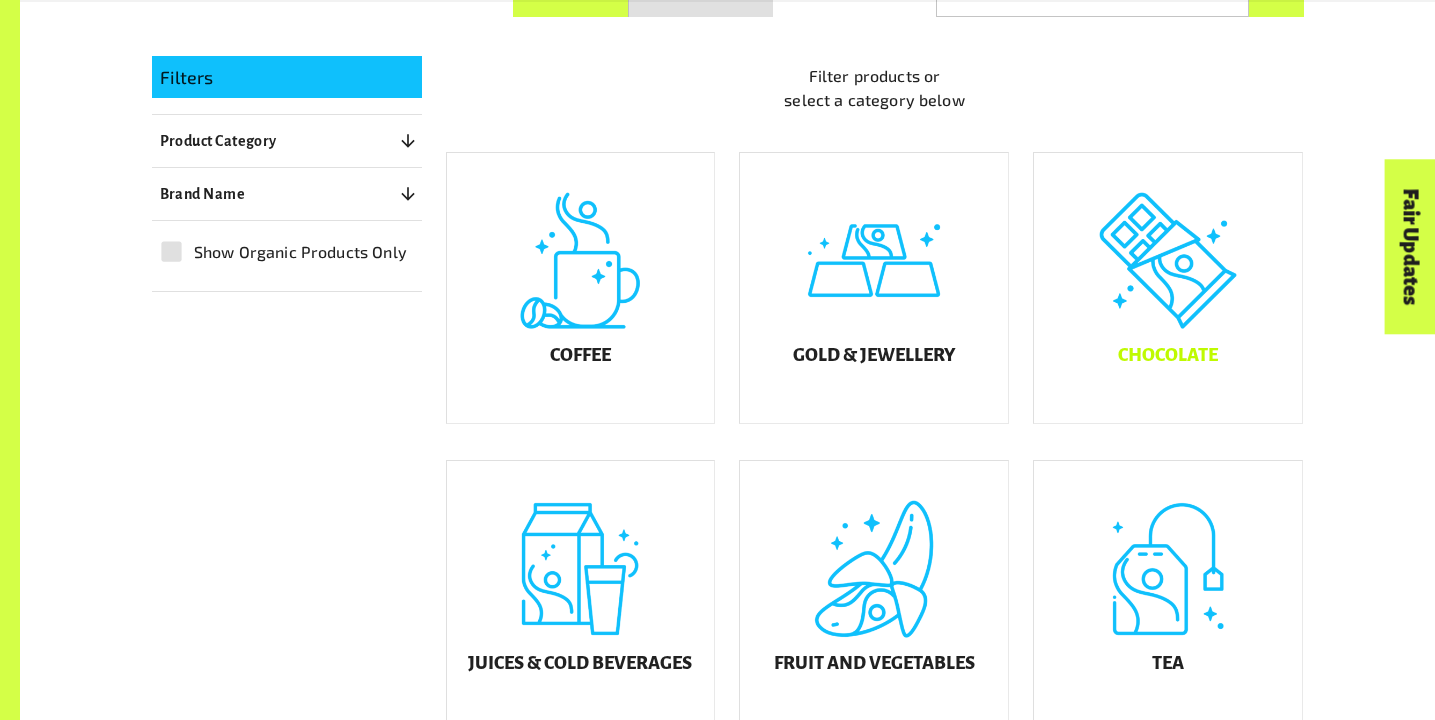 click on "Chocolate" at bounding box center (1168, 288) 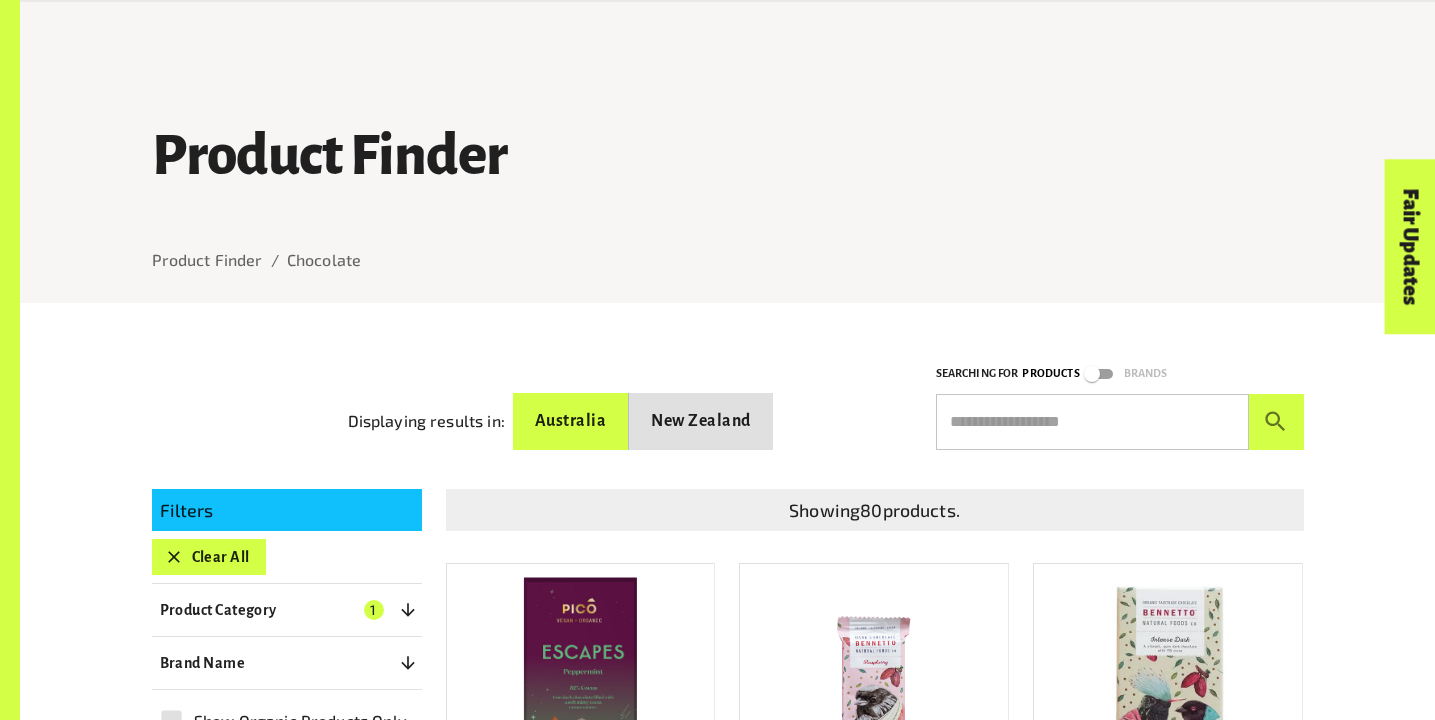 scroll, scrollTop: 0, scrollLeft: 0, axis: both 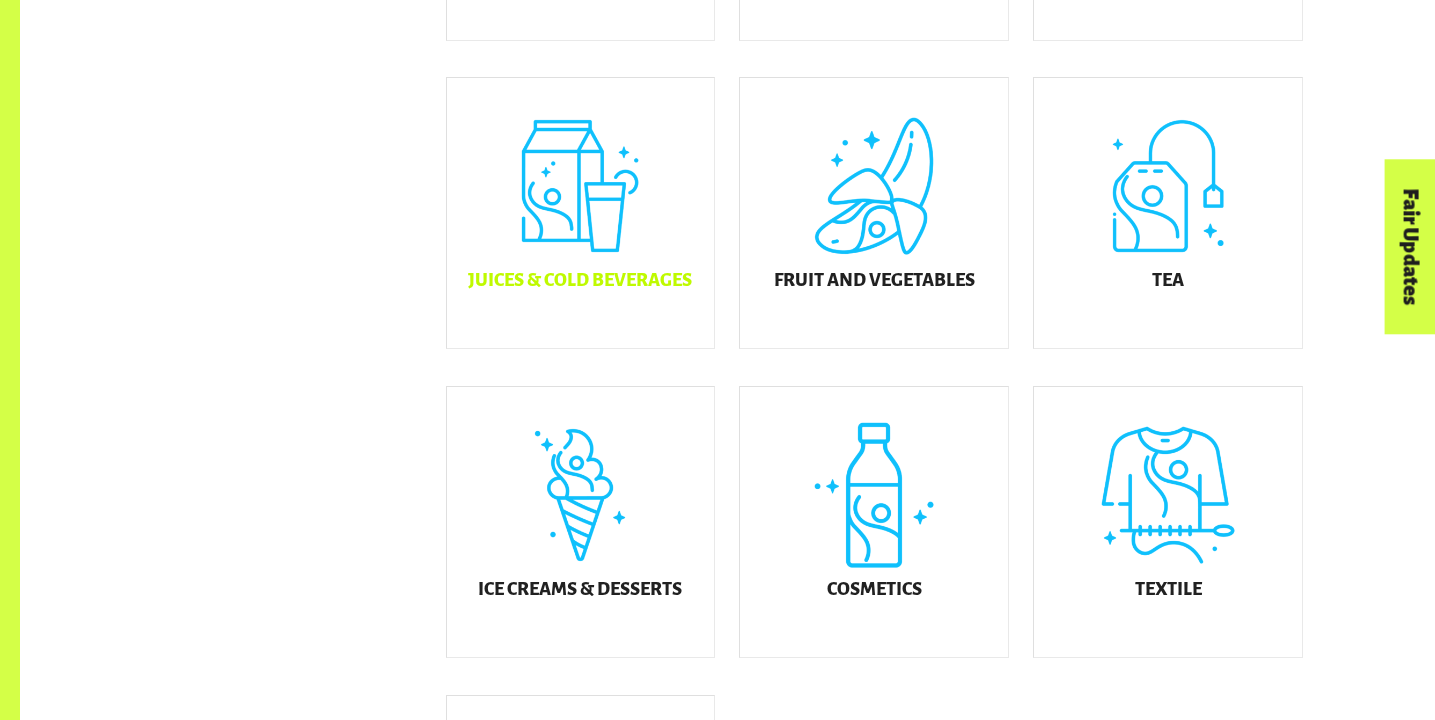 click on "Juices & Cold Beverages" at bounding box center (581, 213) 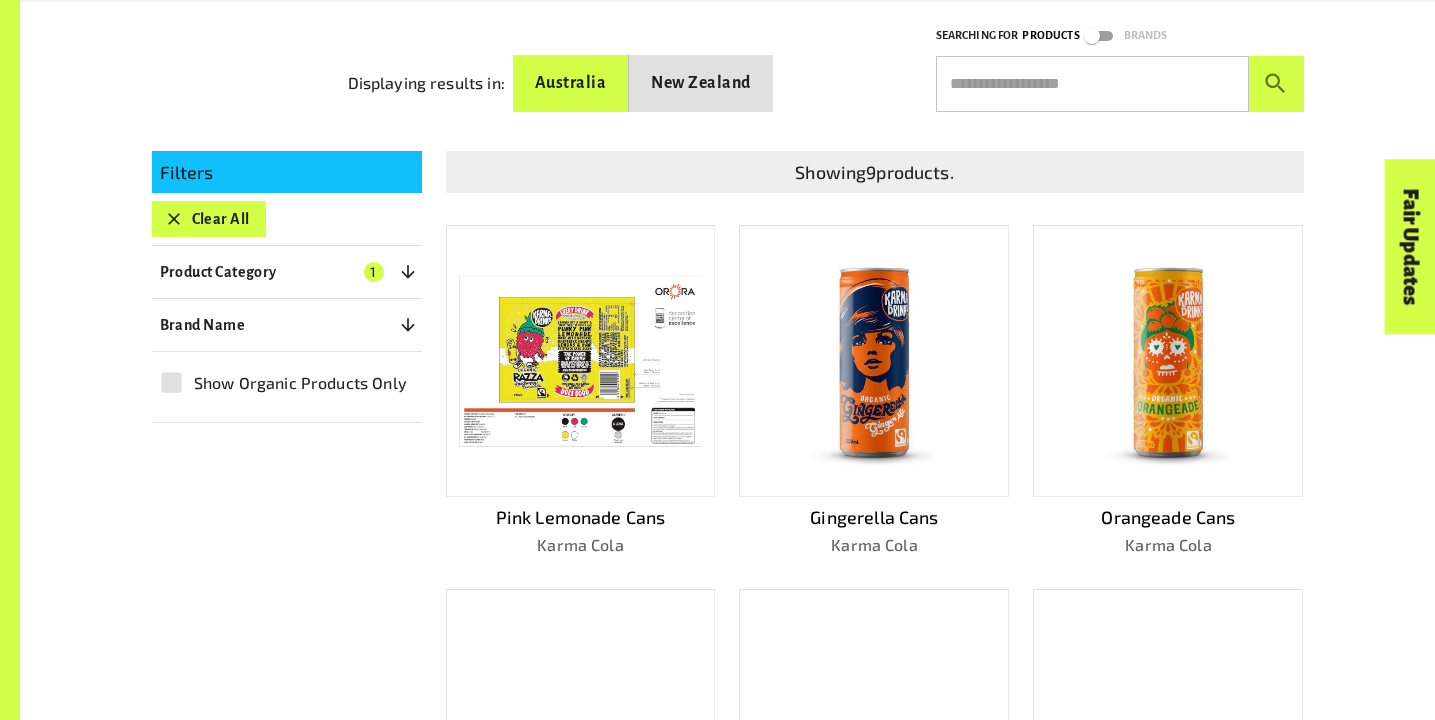 scroll, scrollTop: 382, scrollLeft: 0, axis: vertical 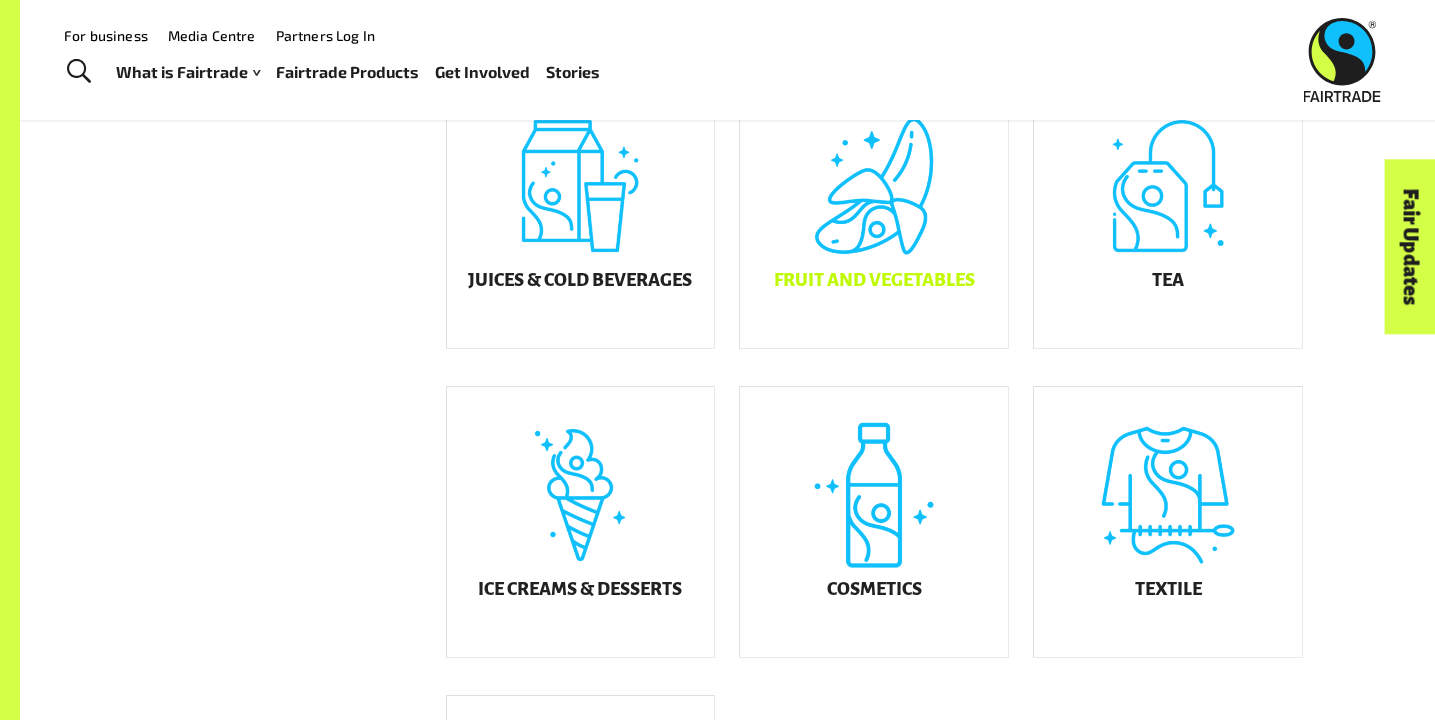 click on "Fruit and Vegetables" at bounding box center [874, 213] 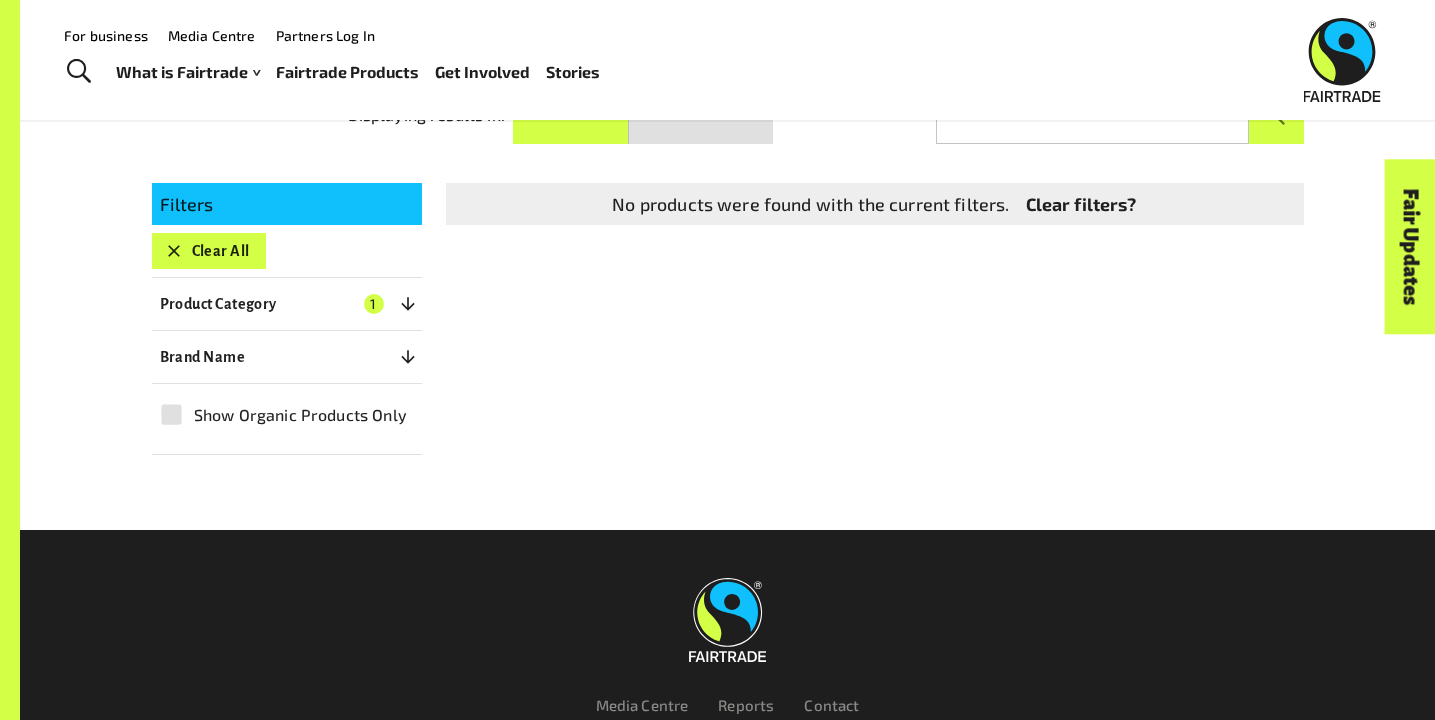 scroll, scrollTop: 346, scrollLeft: 0, axis: vertical 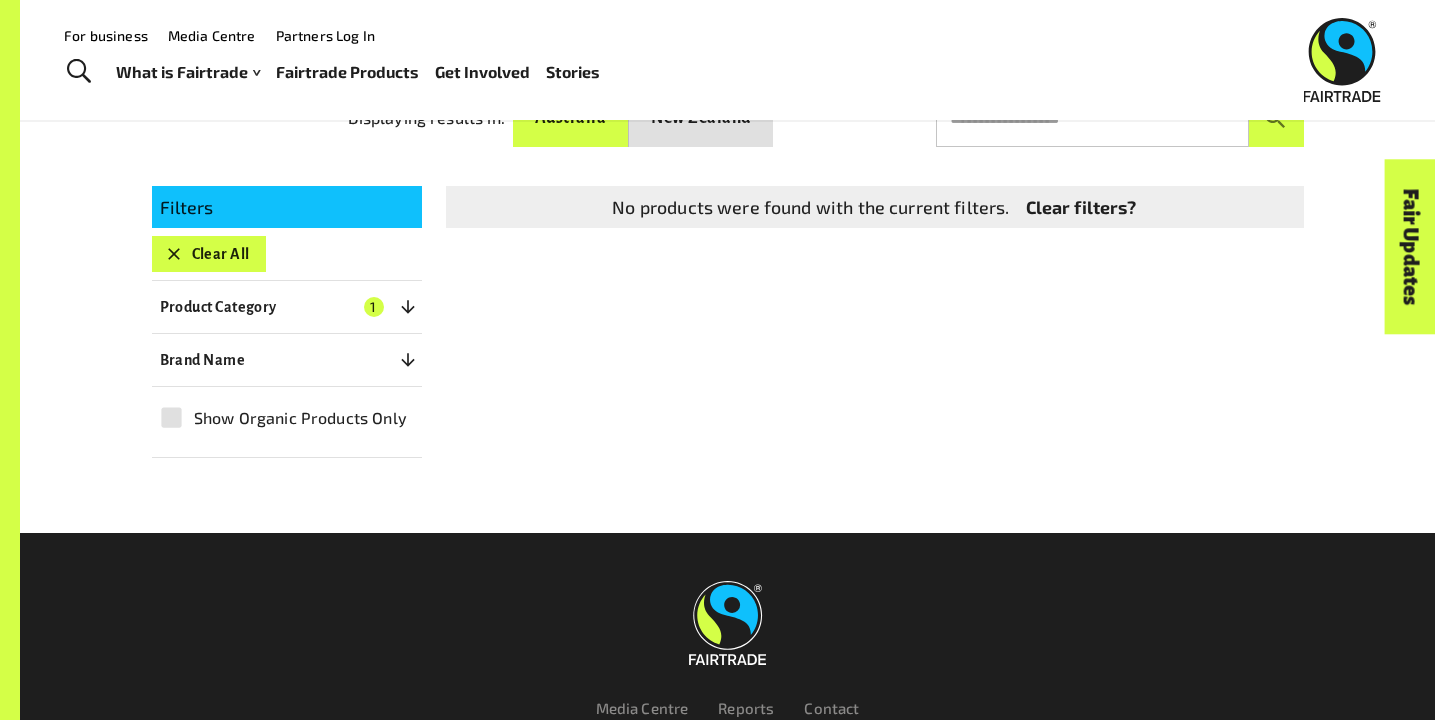 click on "Clear filters?" at bounding box center (1081, 207) 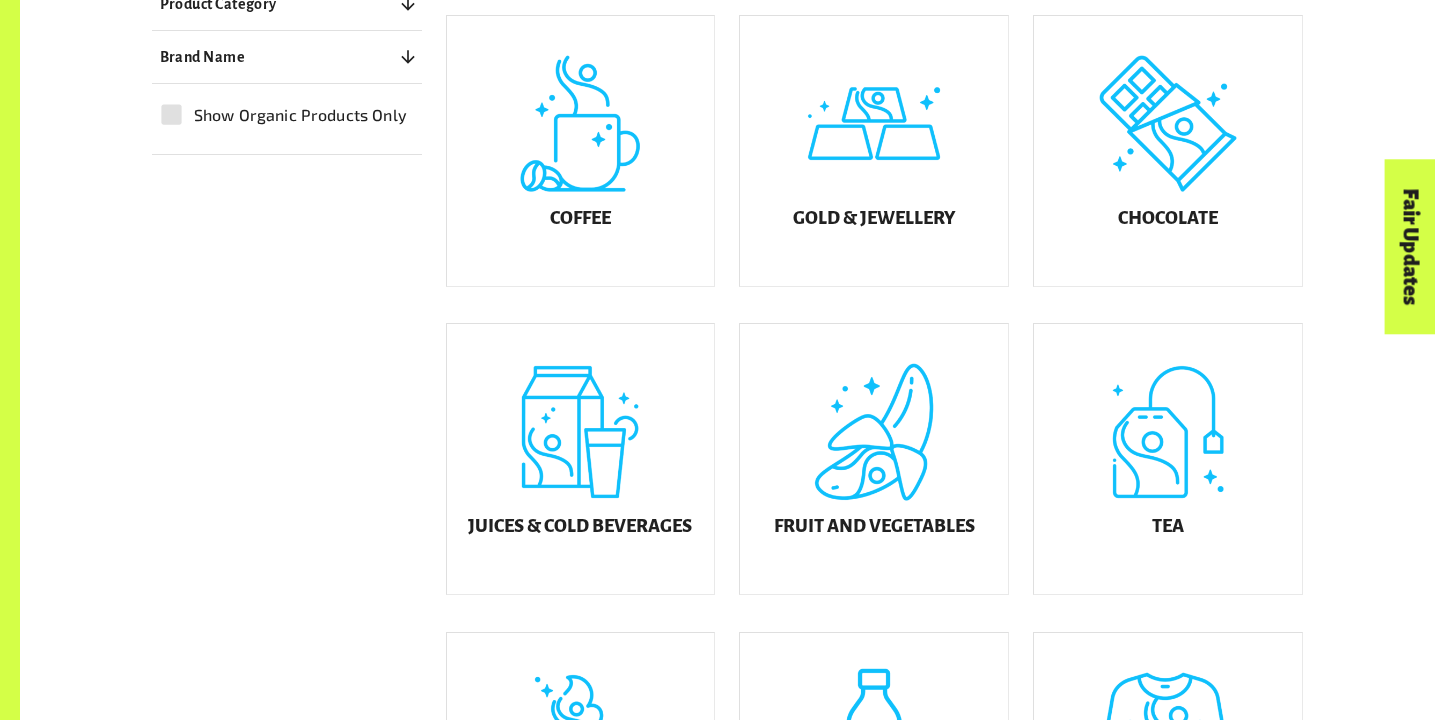 scroll, scrollTop: 614, scrollLeft: 0, axis: vertical 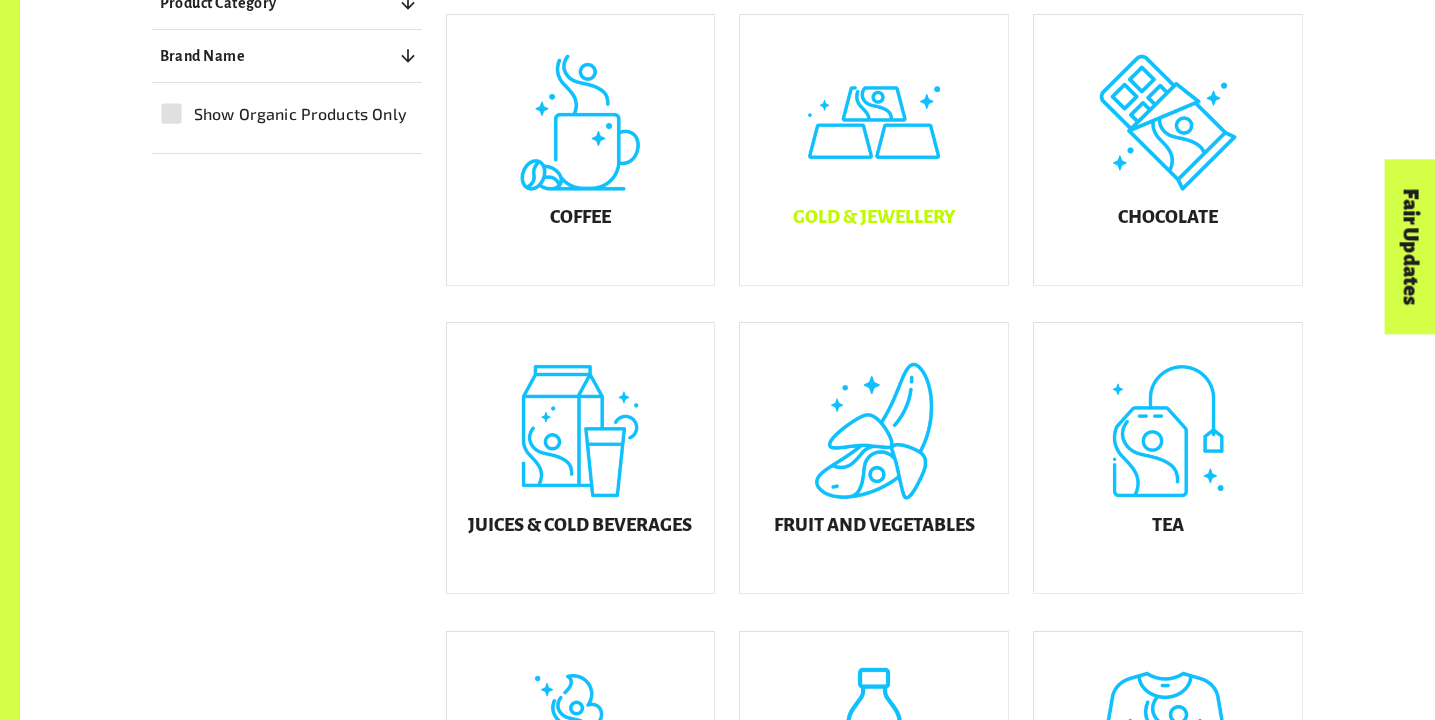 click on "Gold & Jewellery" at bounding box center [874, 150] 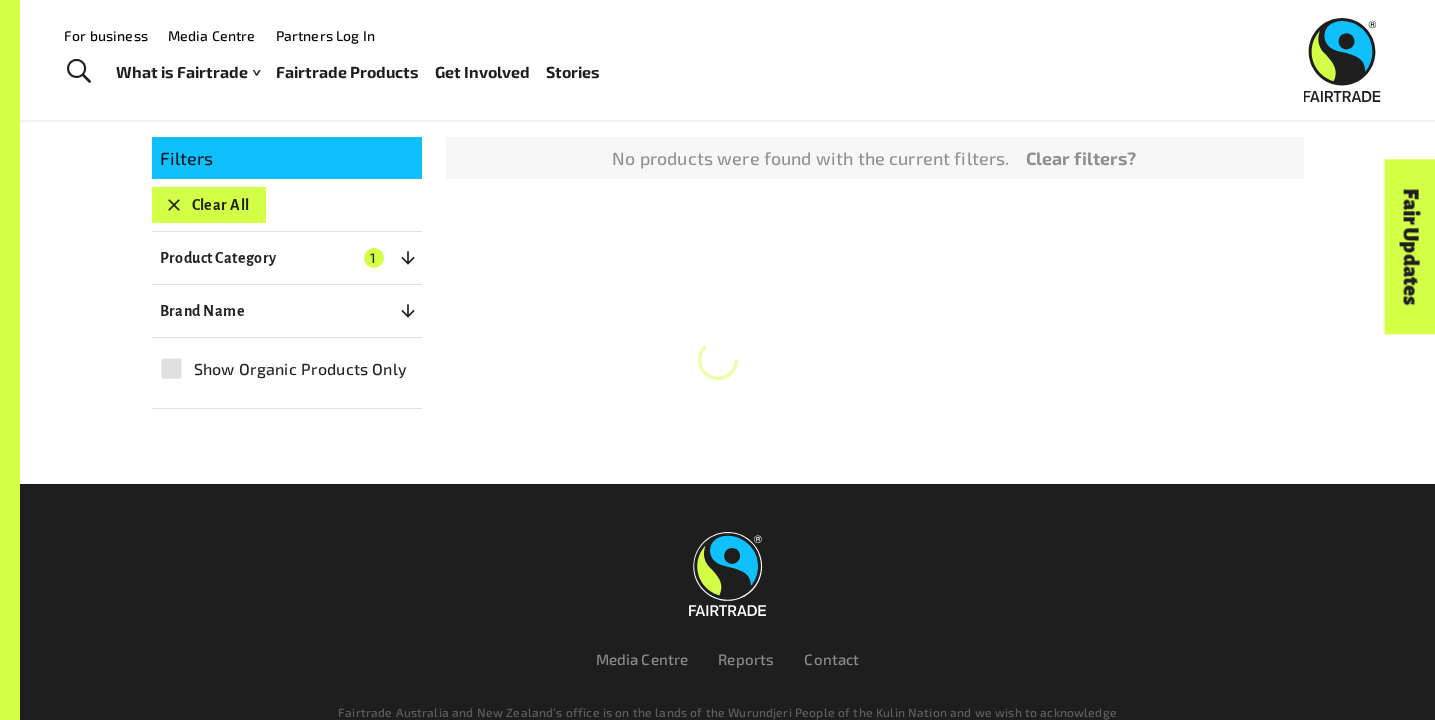 scroll, scrollTop: 346, scrollLeft: 0, axis: vertical 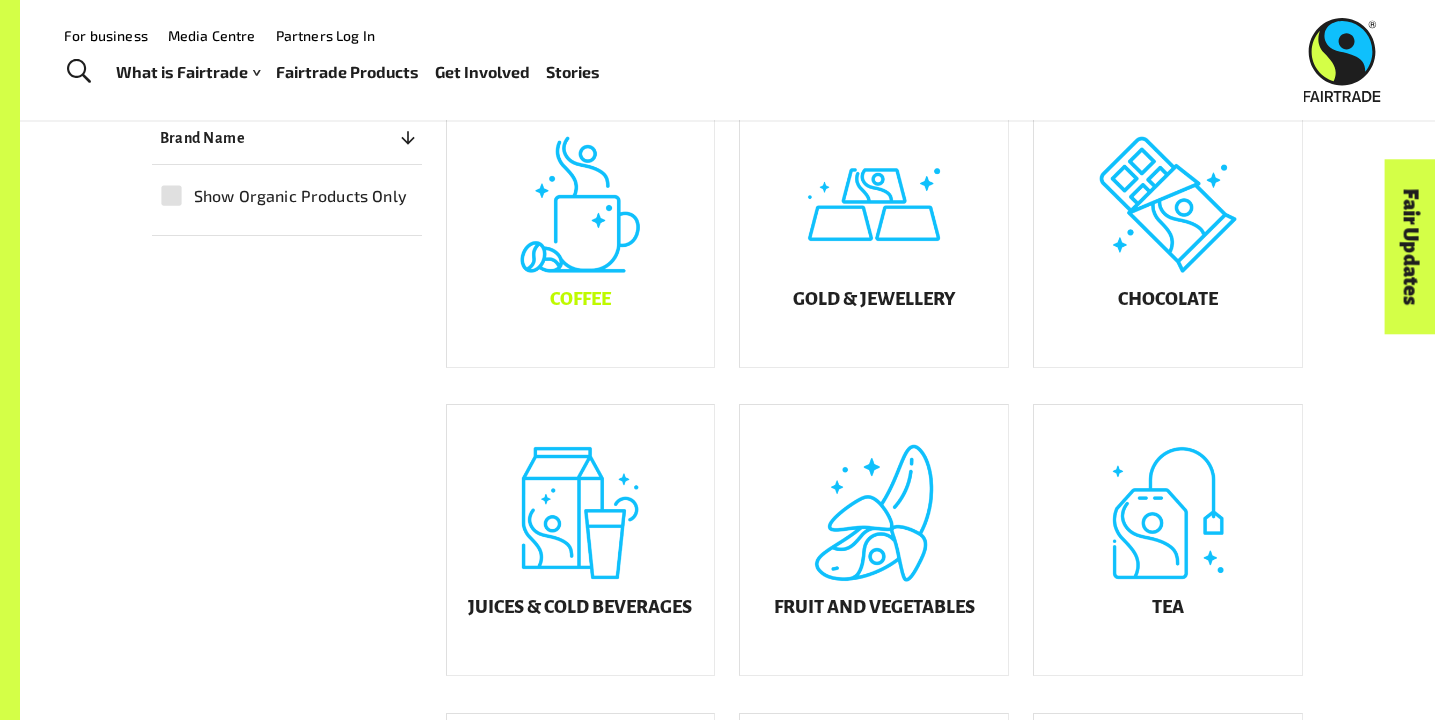 click on "Coffee" at bounding box center [581, 232] 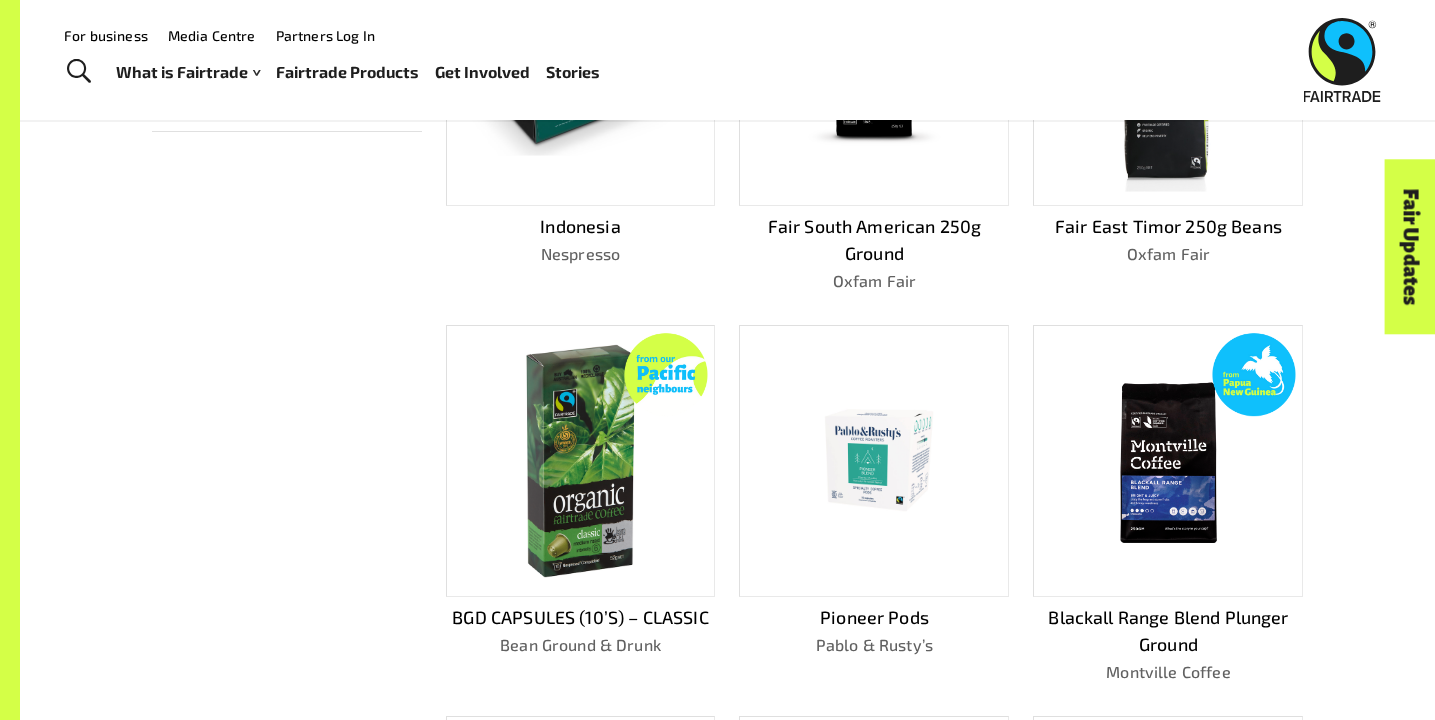 scroll, scrollTop: 217, scrollLeft: 0, axis: vertical 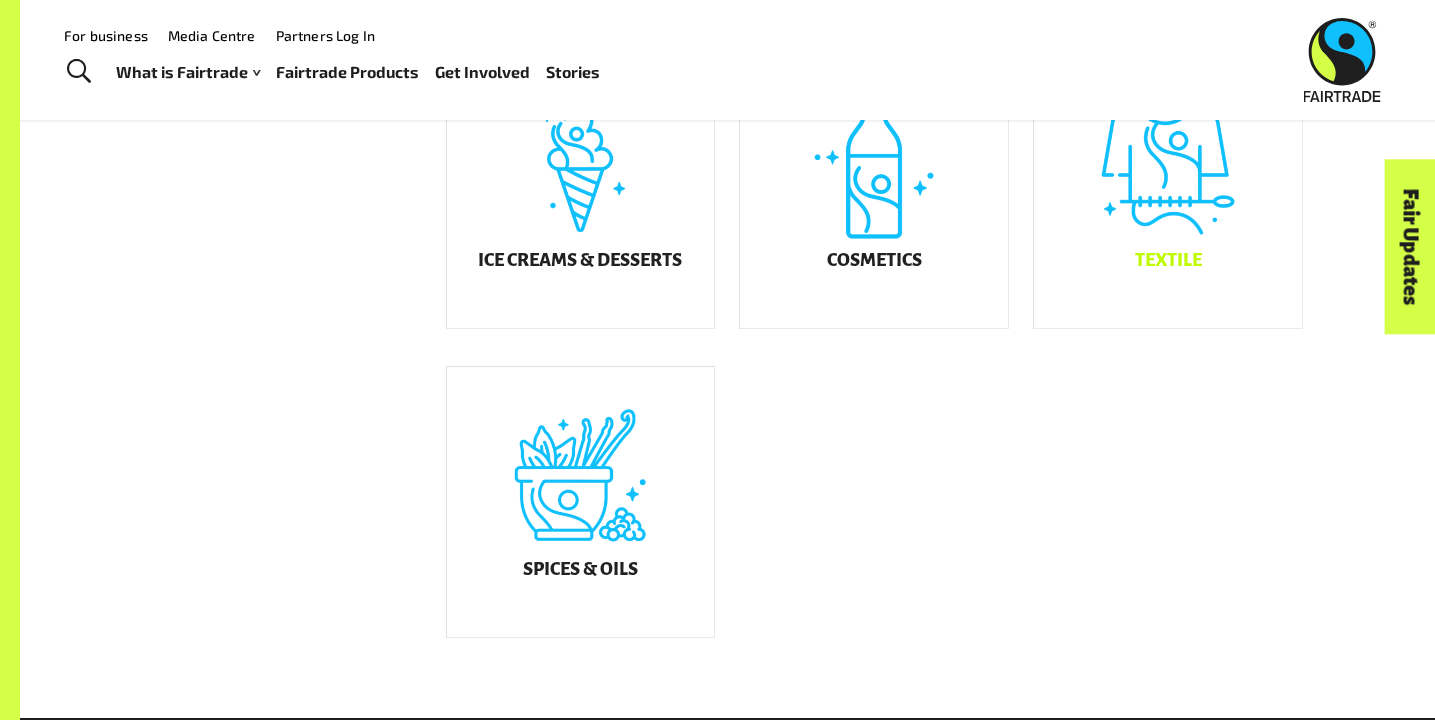 click on "Textile" at bounding box center [1168, 193] 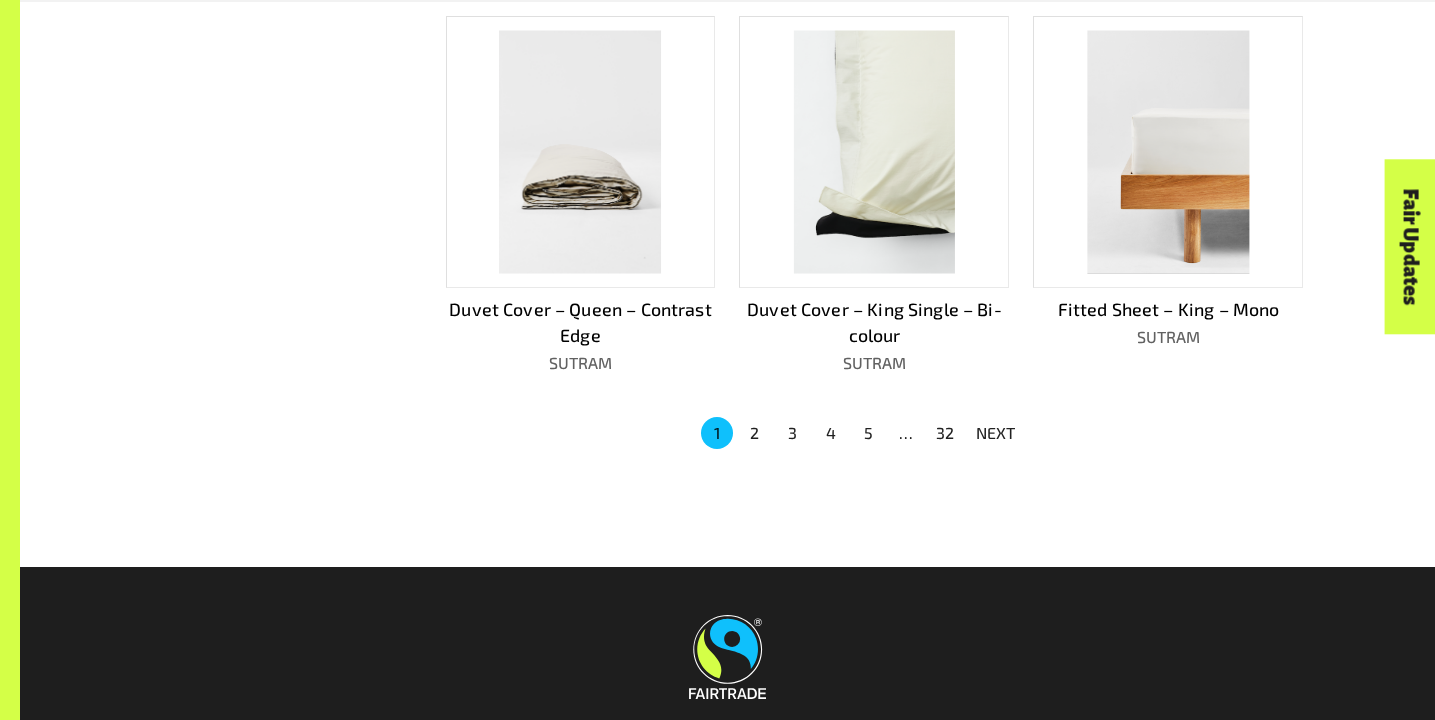 scroll, scrollTop: 1369, scrollLeft: 0, axis: vertical 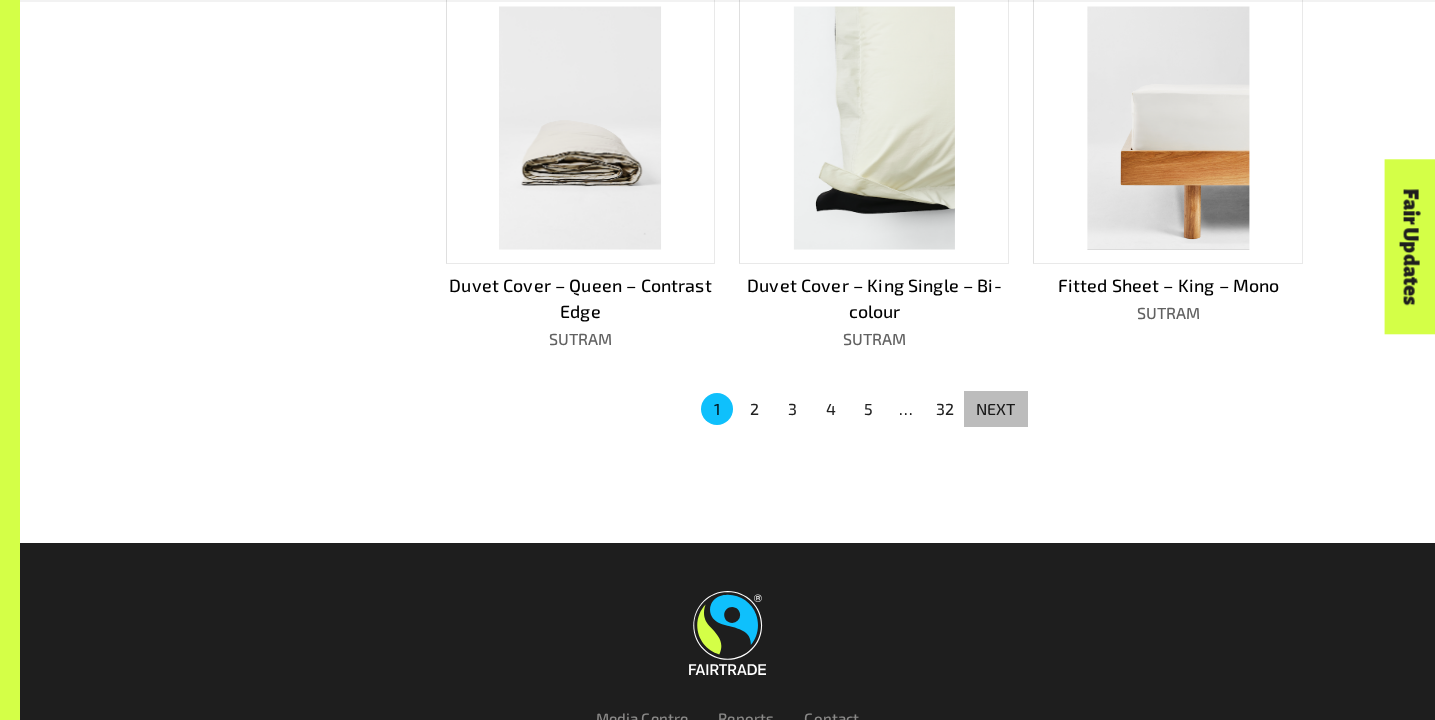 click on "NEXT" at bounding box center [996, 409] 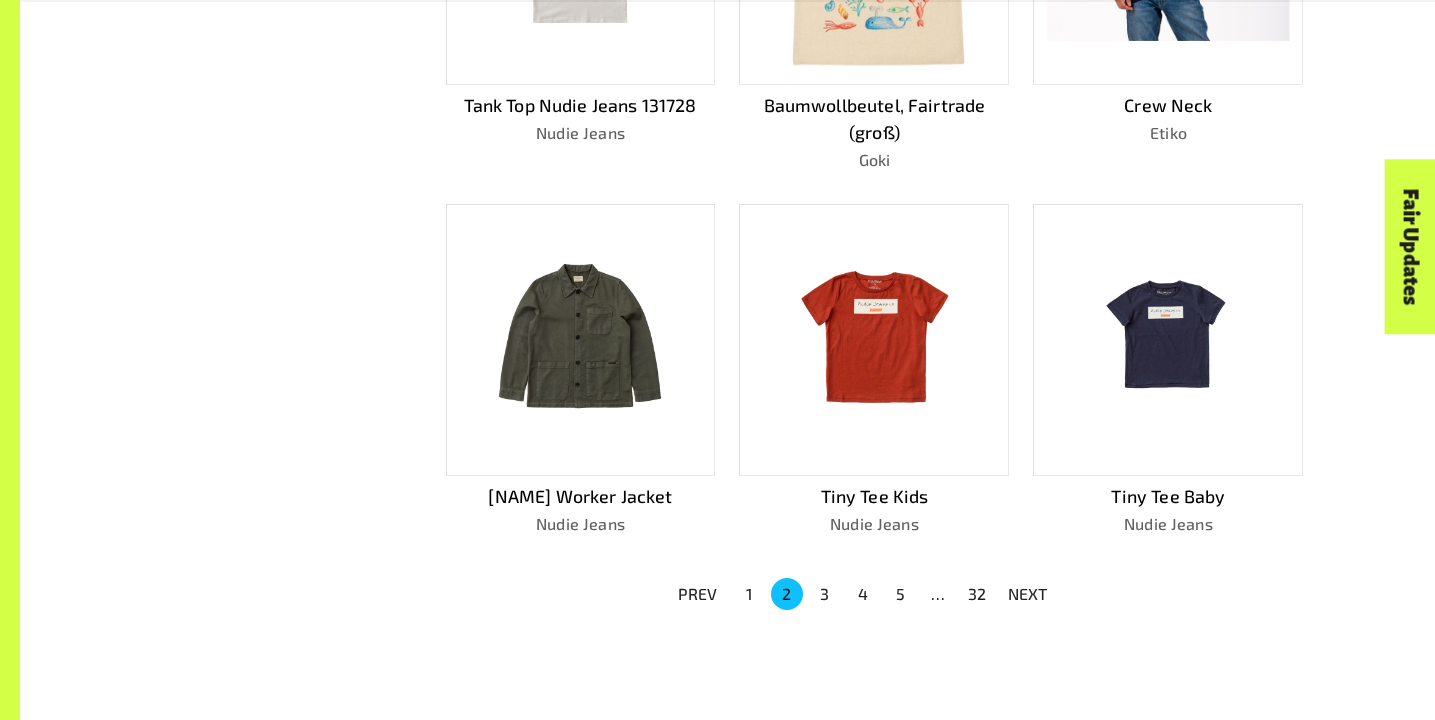 scroll, scrollTop: 1224, scrollLeft: 0, axis: vertical 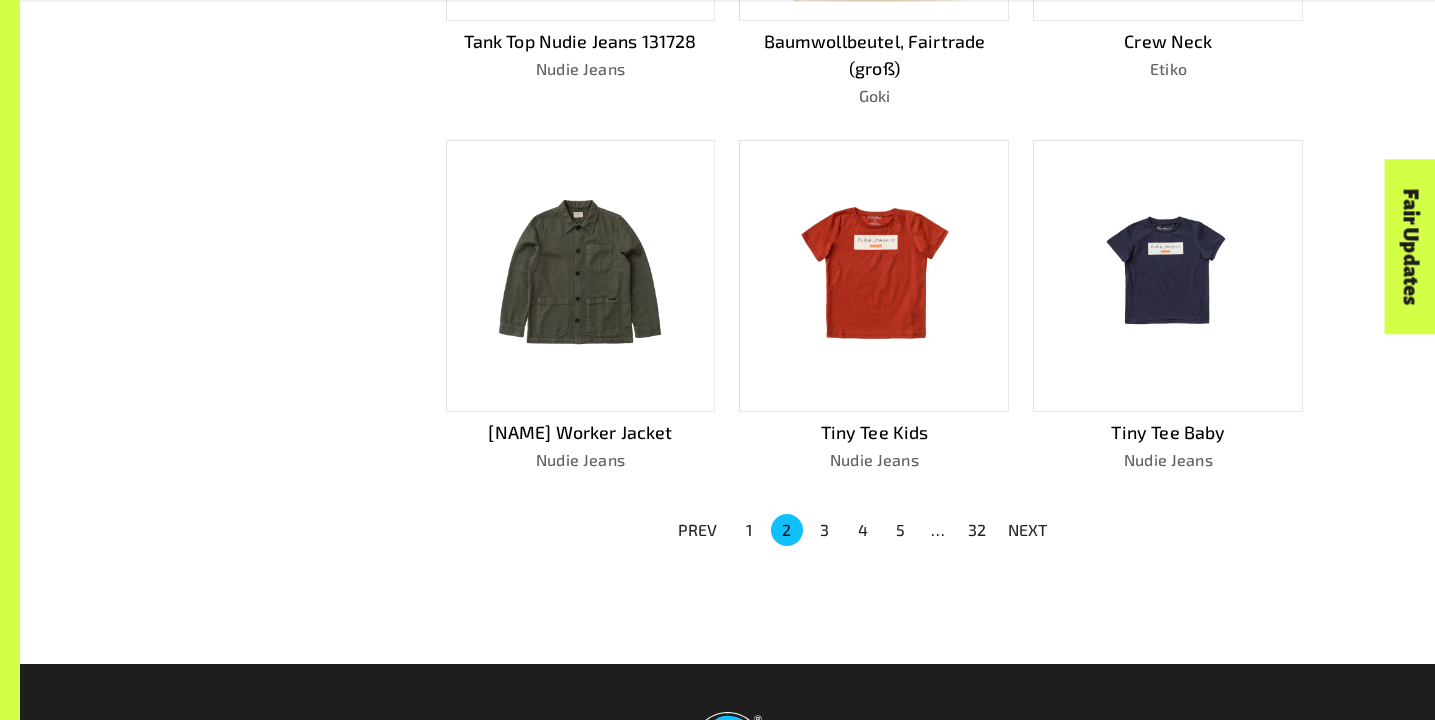 click on "NEXT" at bounding box center [1028, 530] 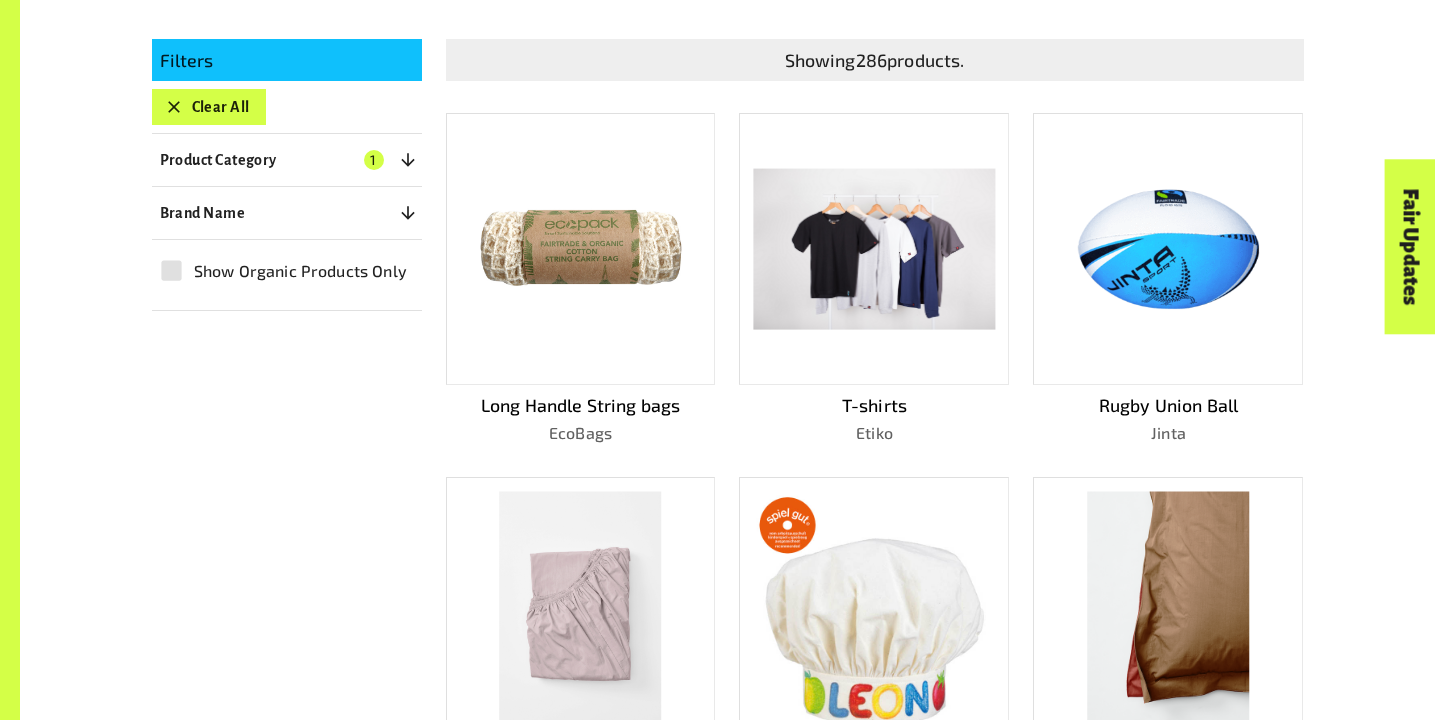 scroll, scrollTop: 494, scrollLeft: 0, axis: vertical 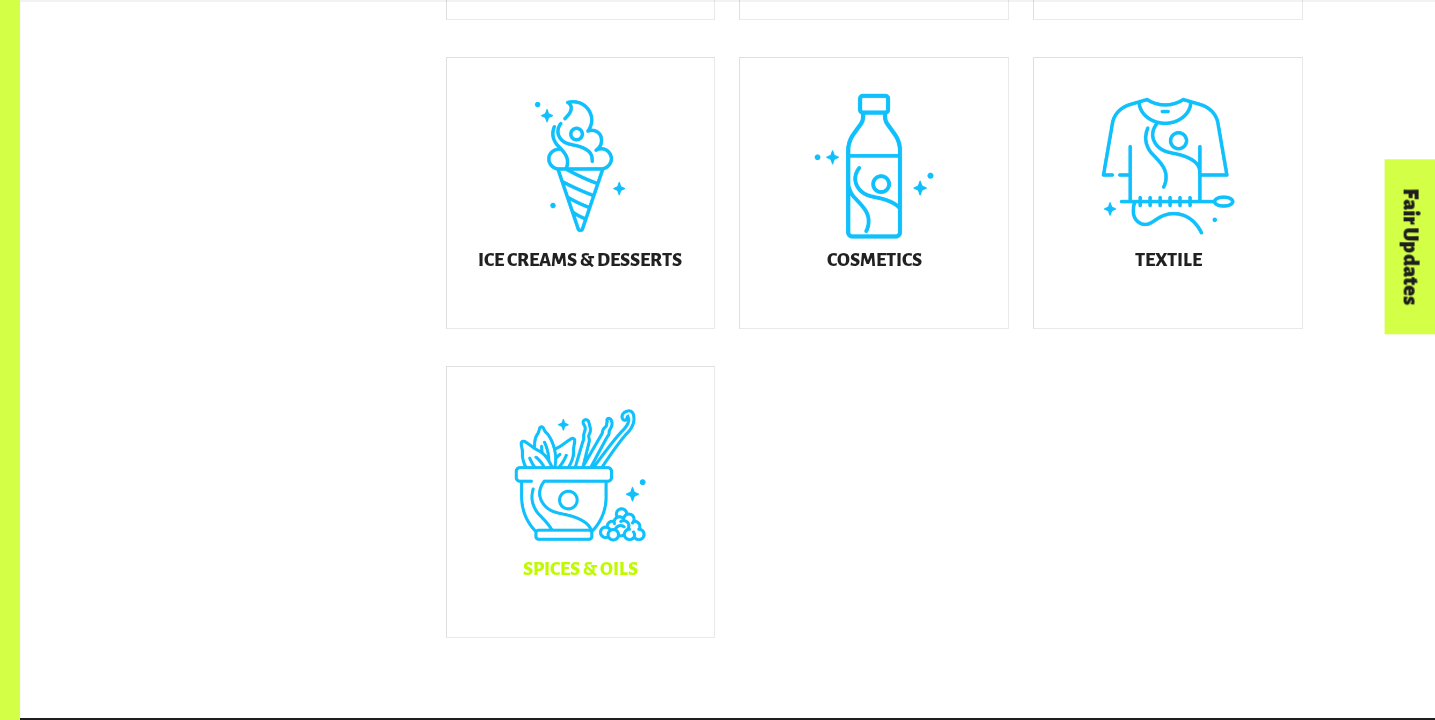 click on "Spices & Oils" at bounding box center (581, 502) 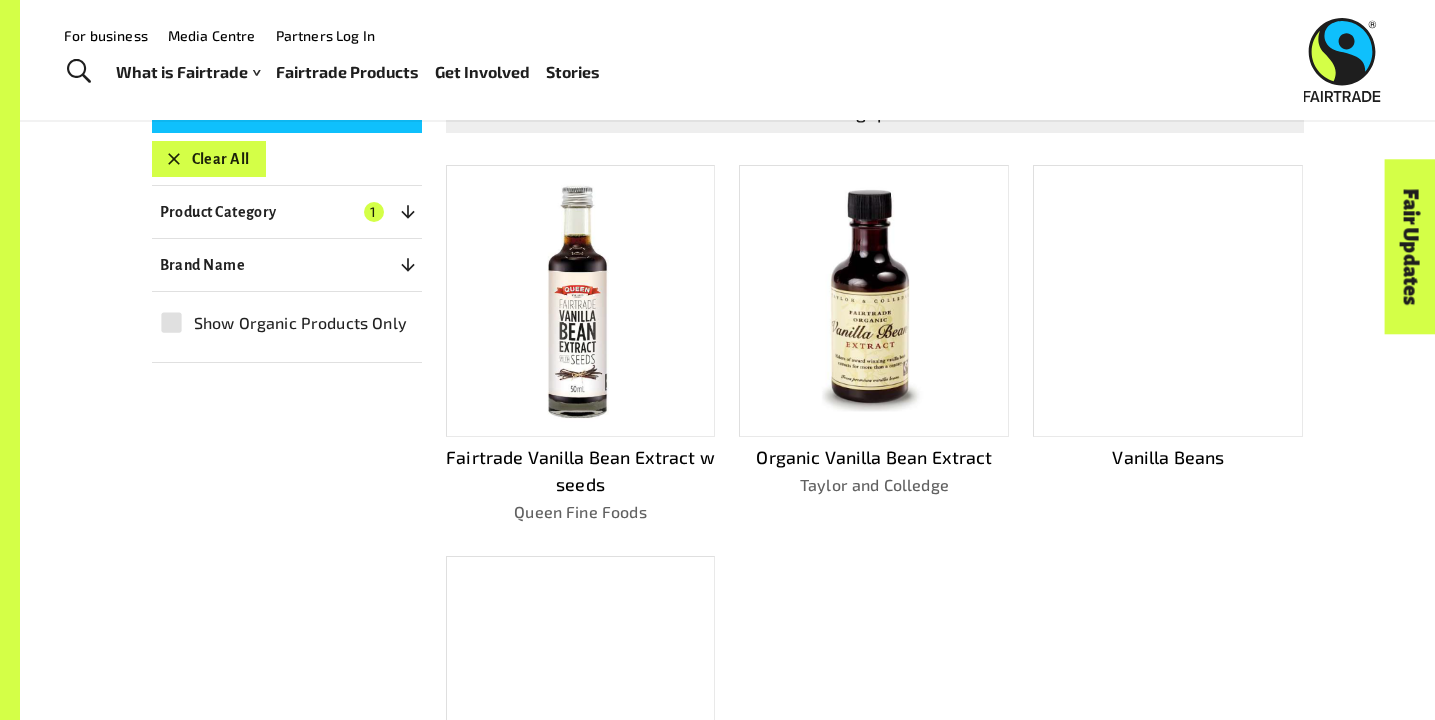 scroll, scrollTop: 443, scrollLeft: 0, axis: vertical 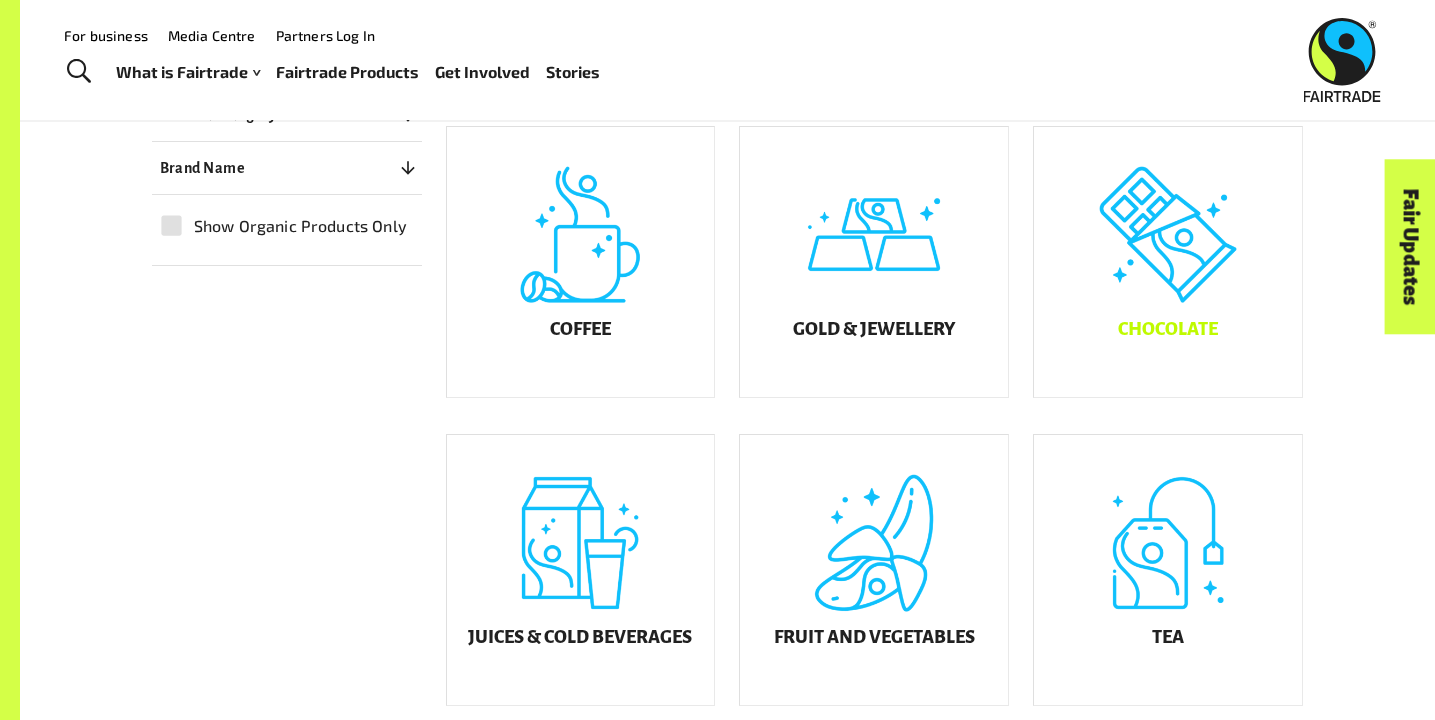 click on "Chocolate" at bounding box center [1168, 262] 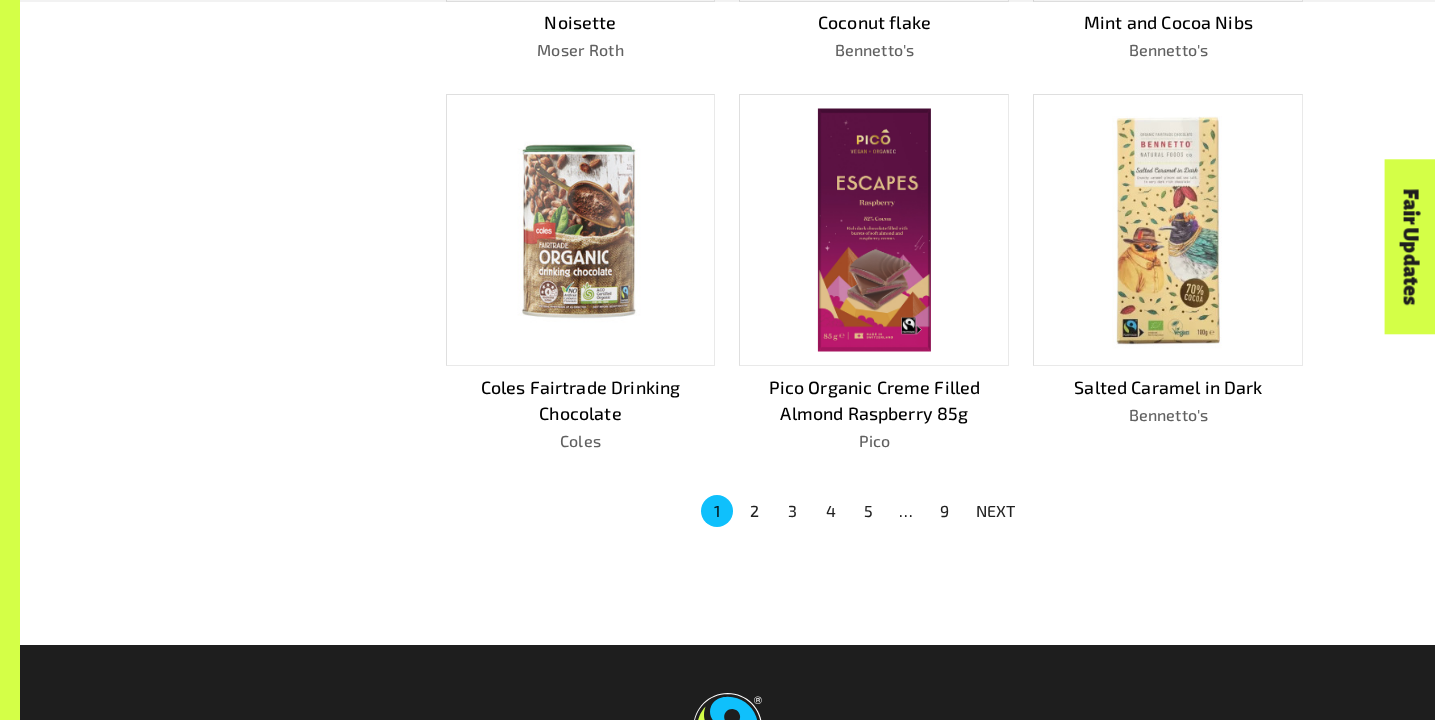 scroll, scrollTop: 1287, scrollLeft: 0, axis: vertical 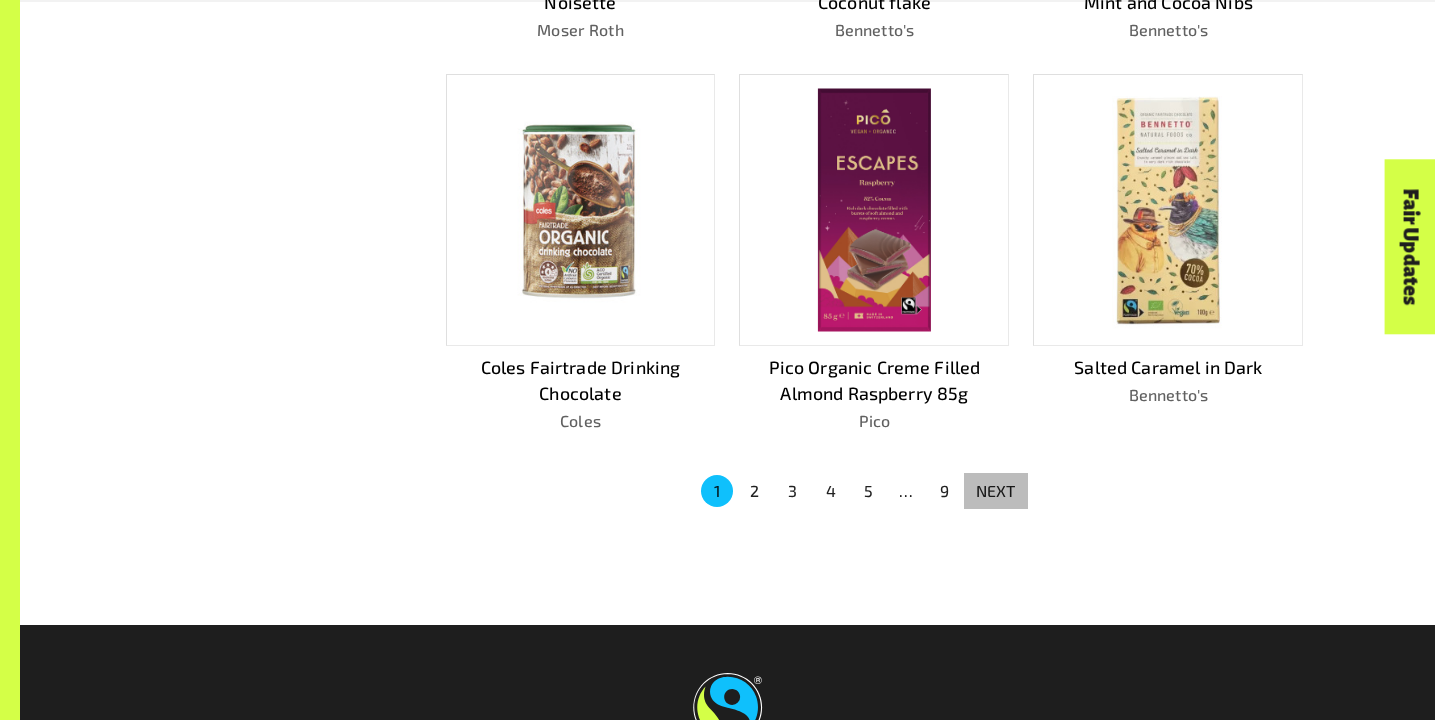 click on "NEXT" at bounding box center (996, 491) 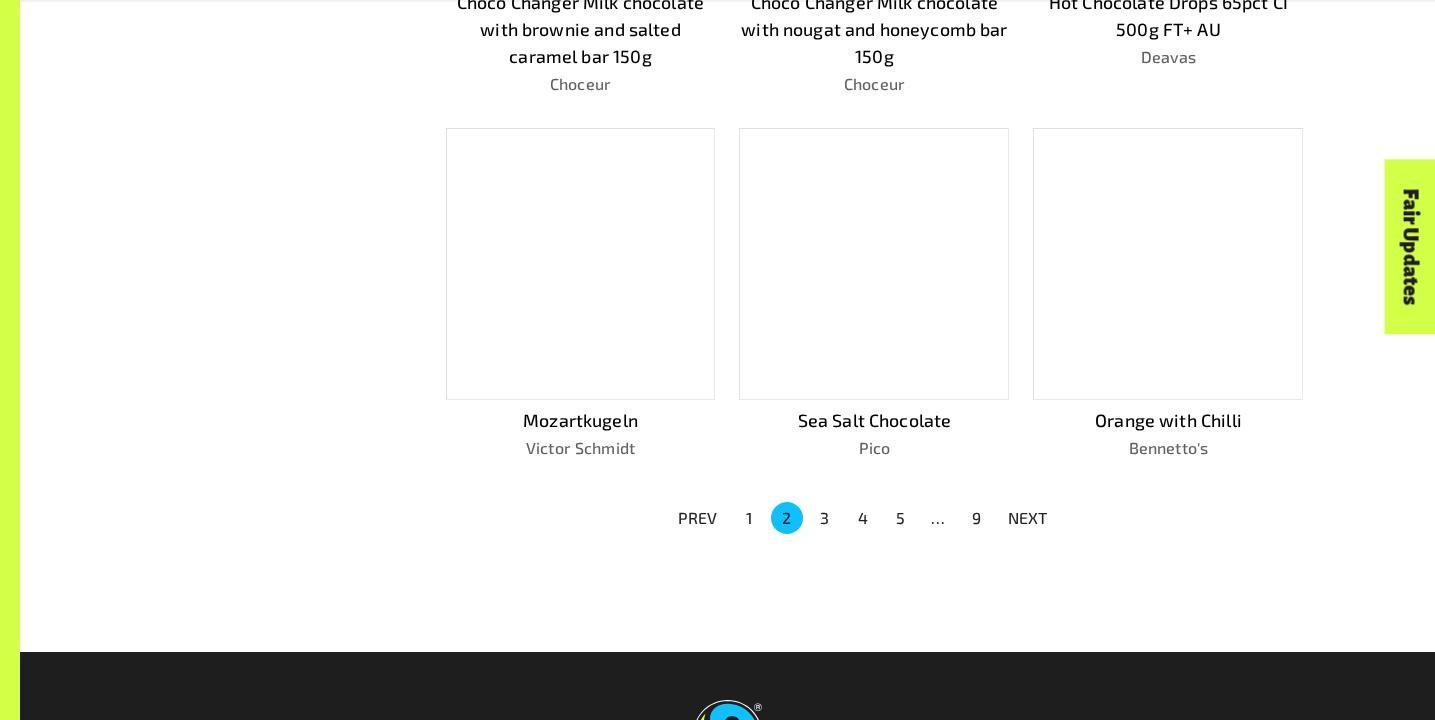 scroll, scrollTop: 1313, scrollLeft: 0, axis: vertical 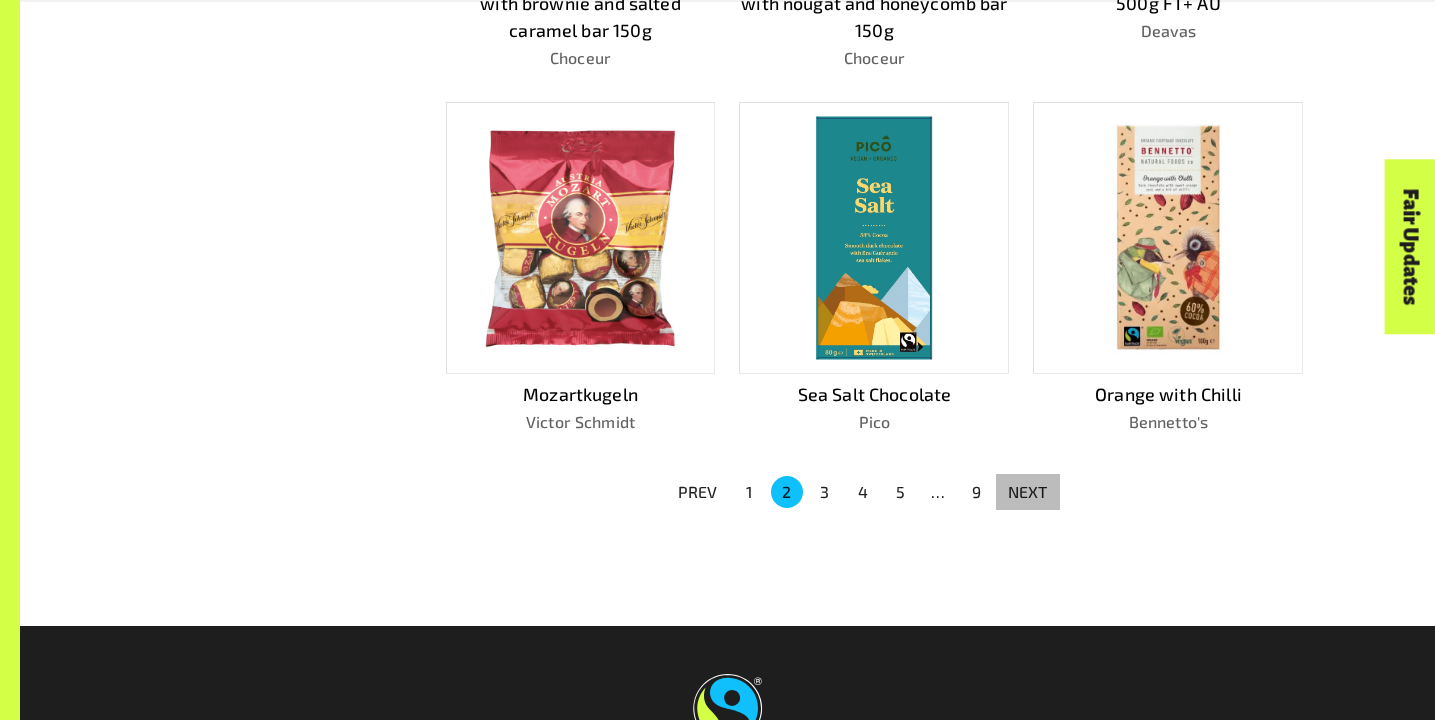 click on "NEXT" at bounding box center [1028, 492] 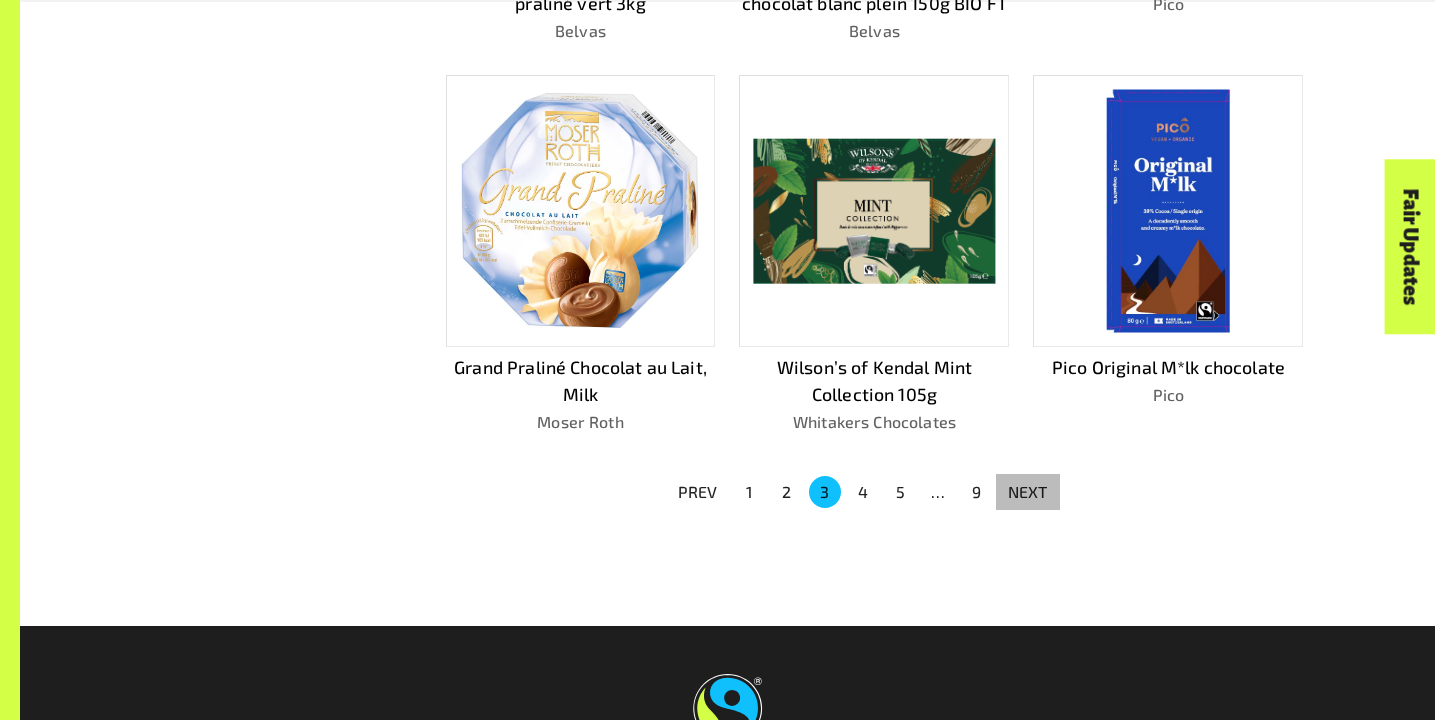 click on "NEXT" at bounding box center [1028, 492] 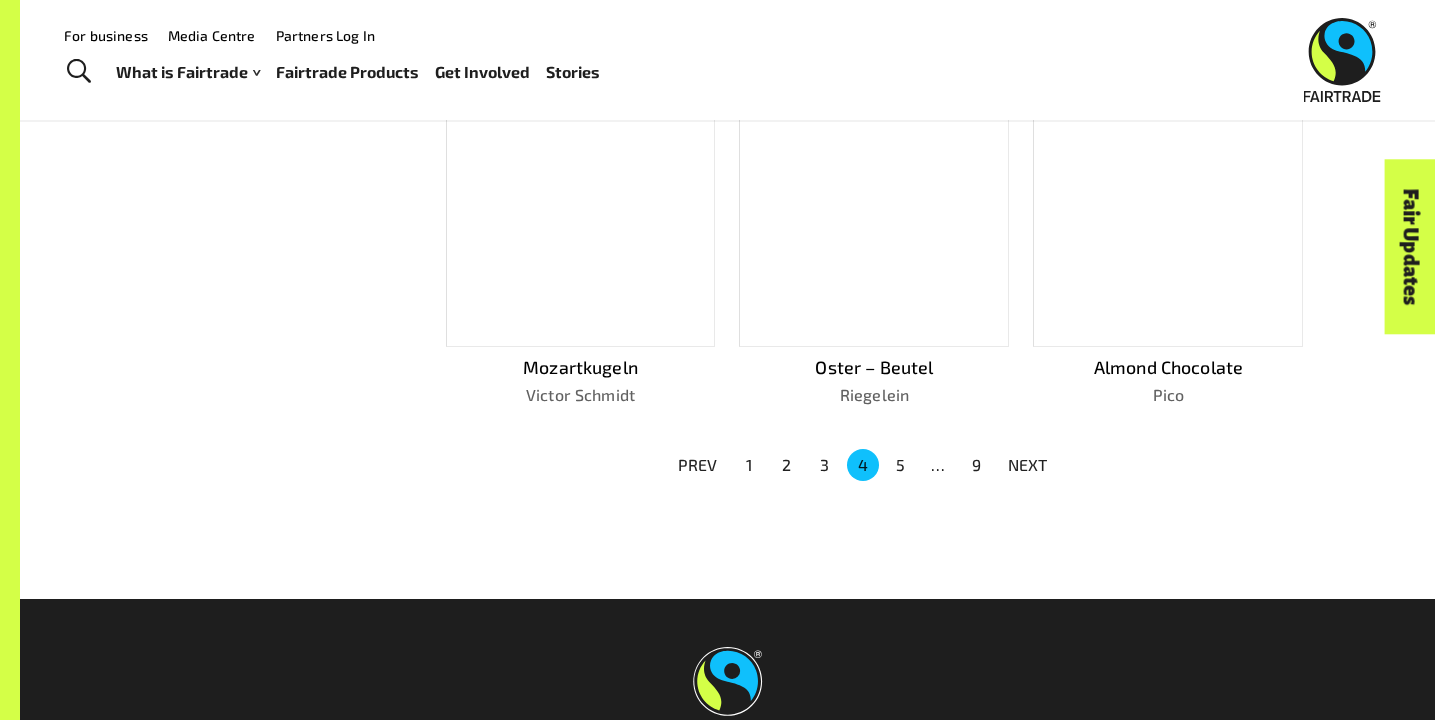 scroll, scrollTop: 1287, scrollLeft: 0, axis: vertical 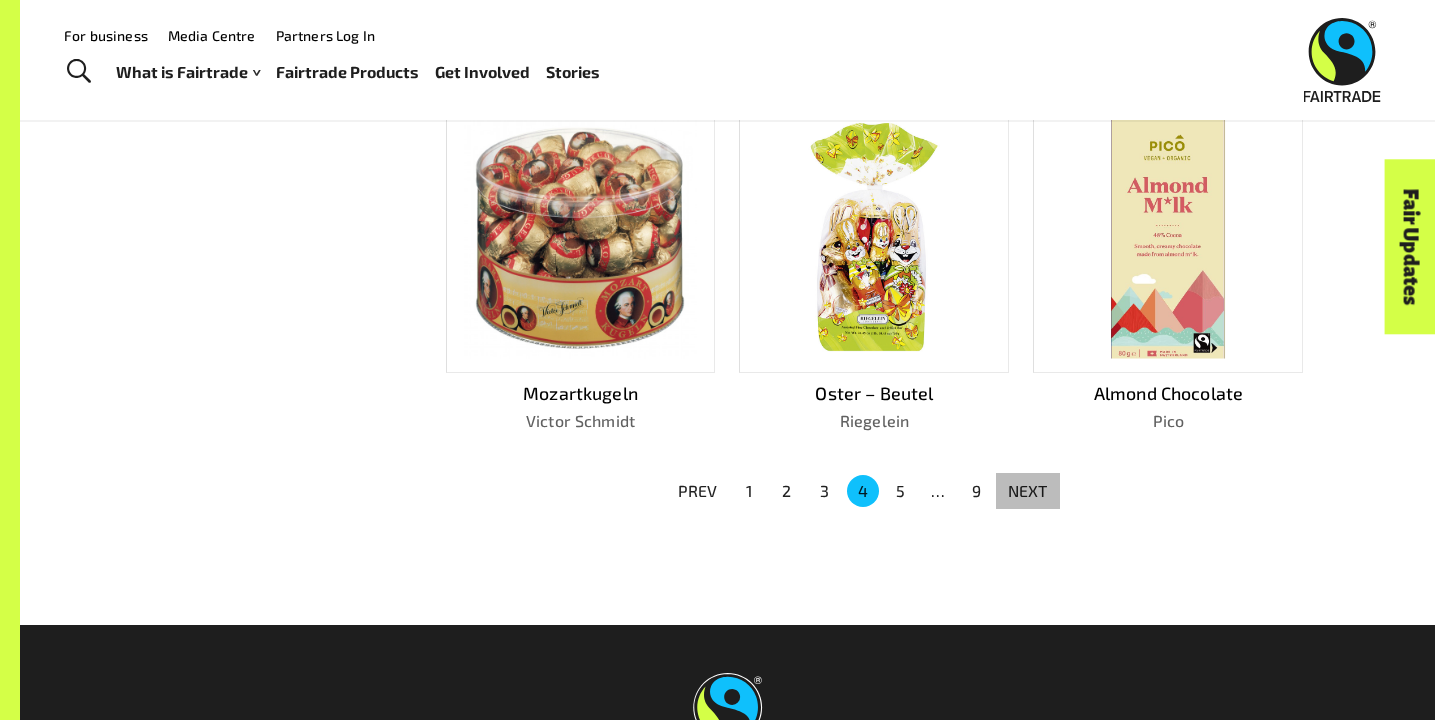 click on "NEXT" at bounding box center [1028, 491] 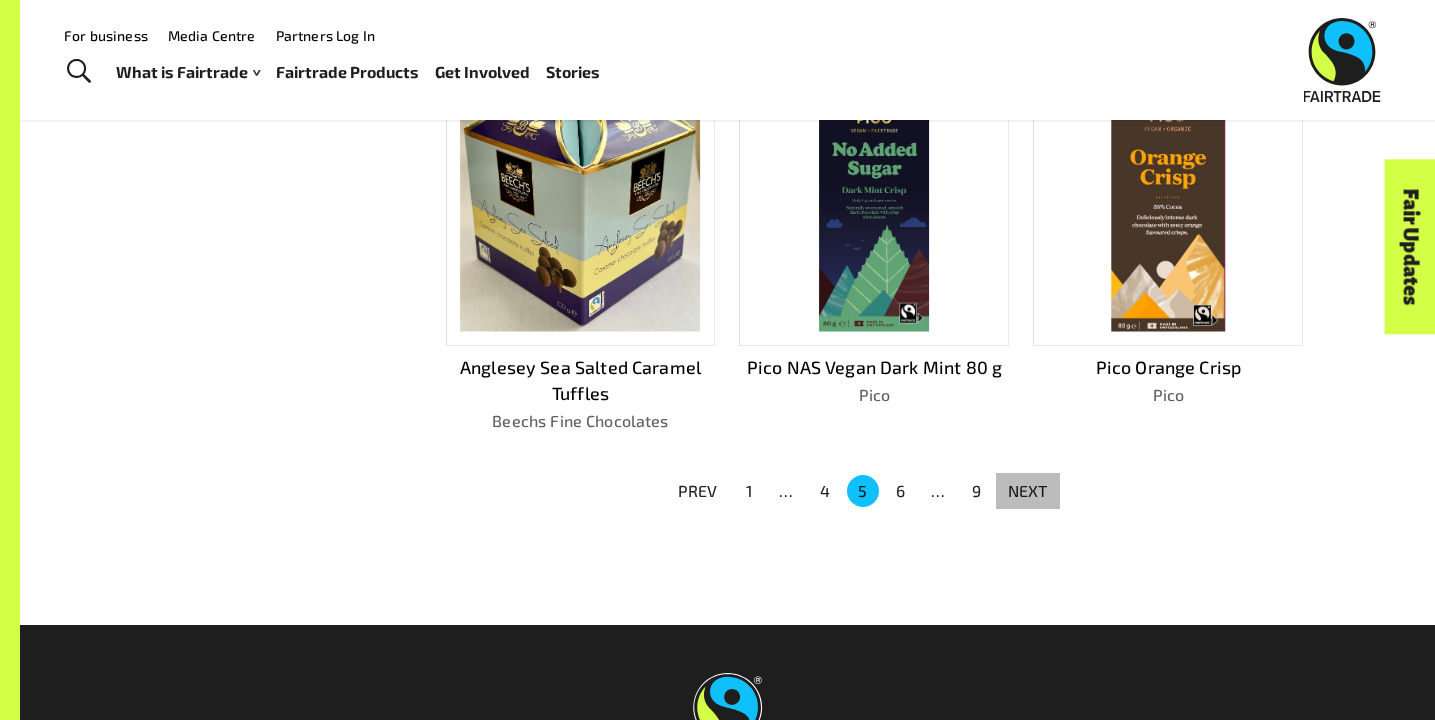 click on "NEXT" at bounding box center (1028, 491) 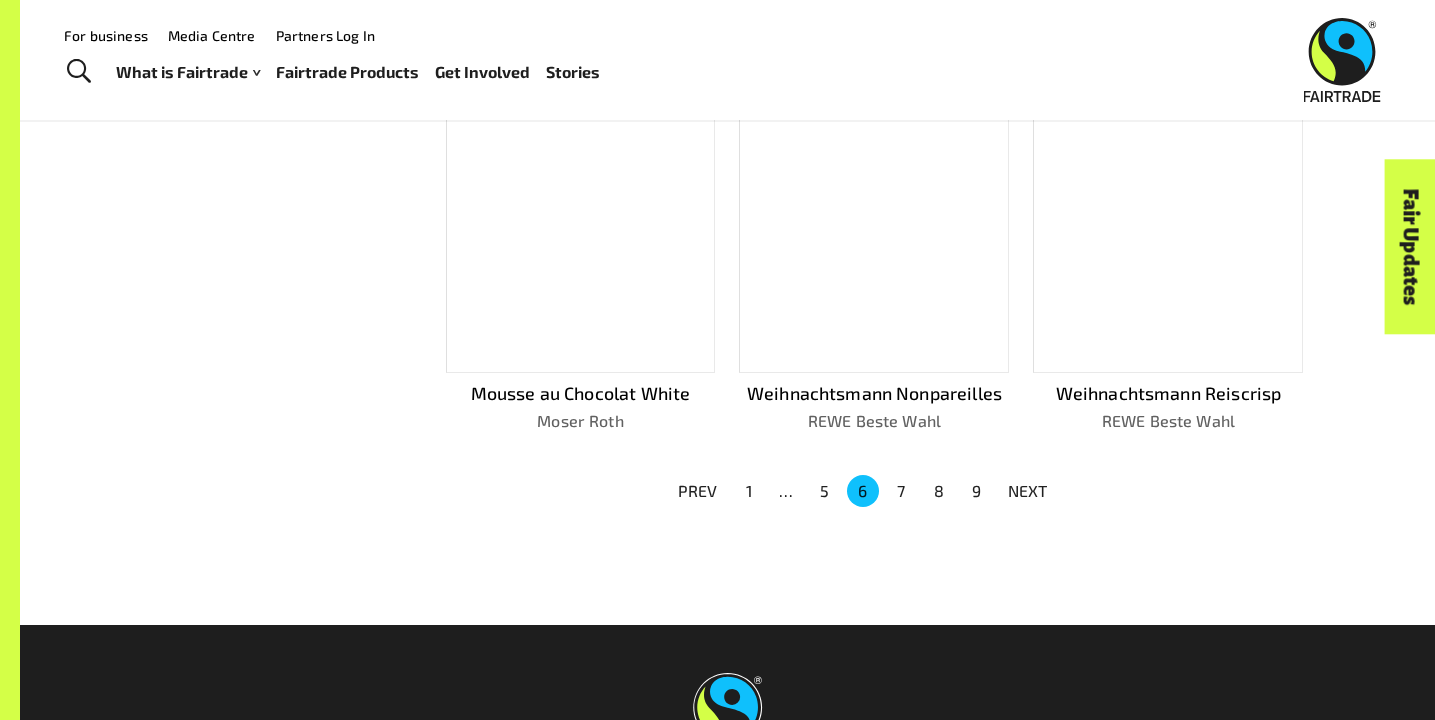click on "NEXT" at bounding box center [1028, 491] 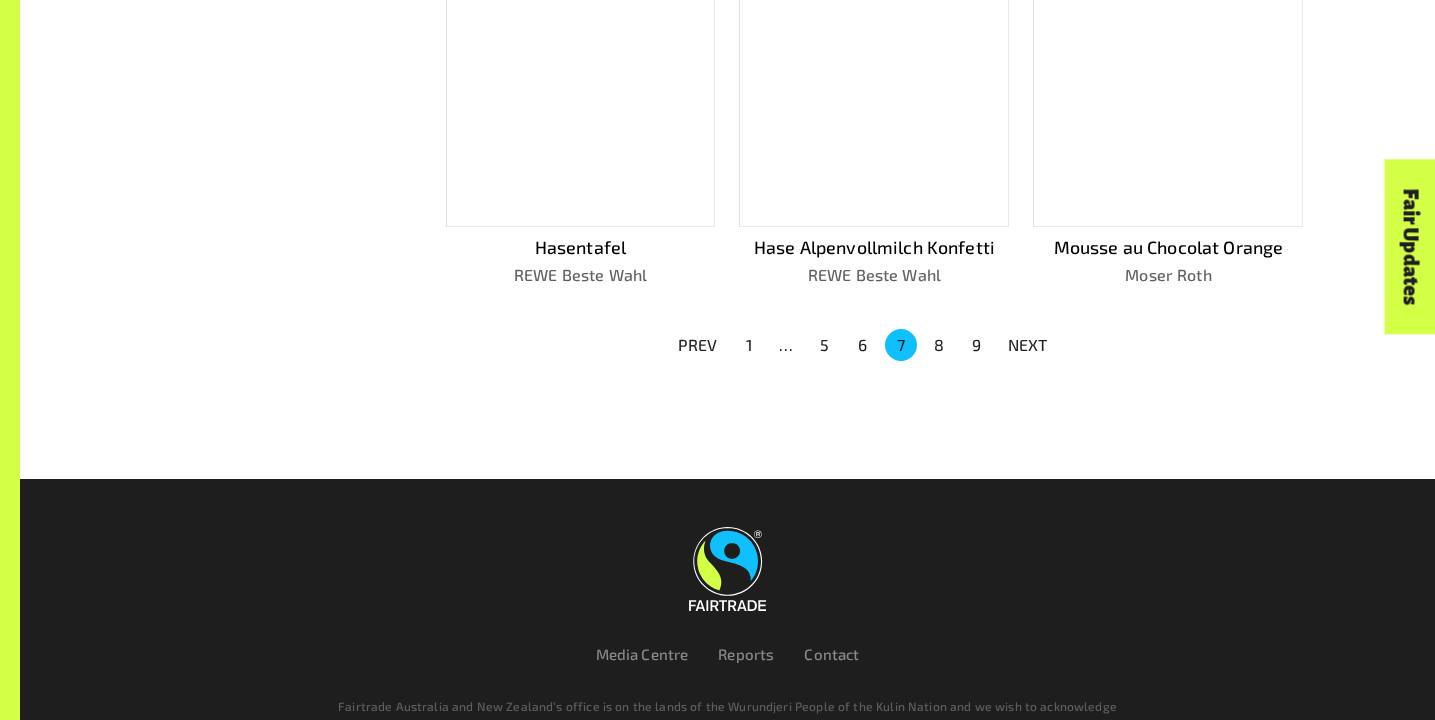 scroll, scrollTop: 1442, scrollLeft: 0, axis: vertical 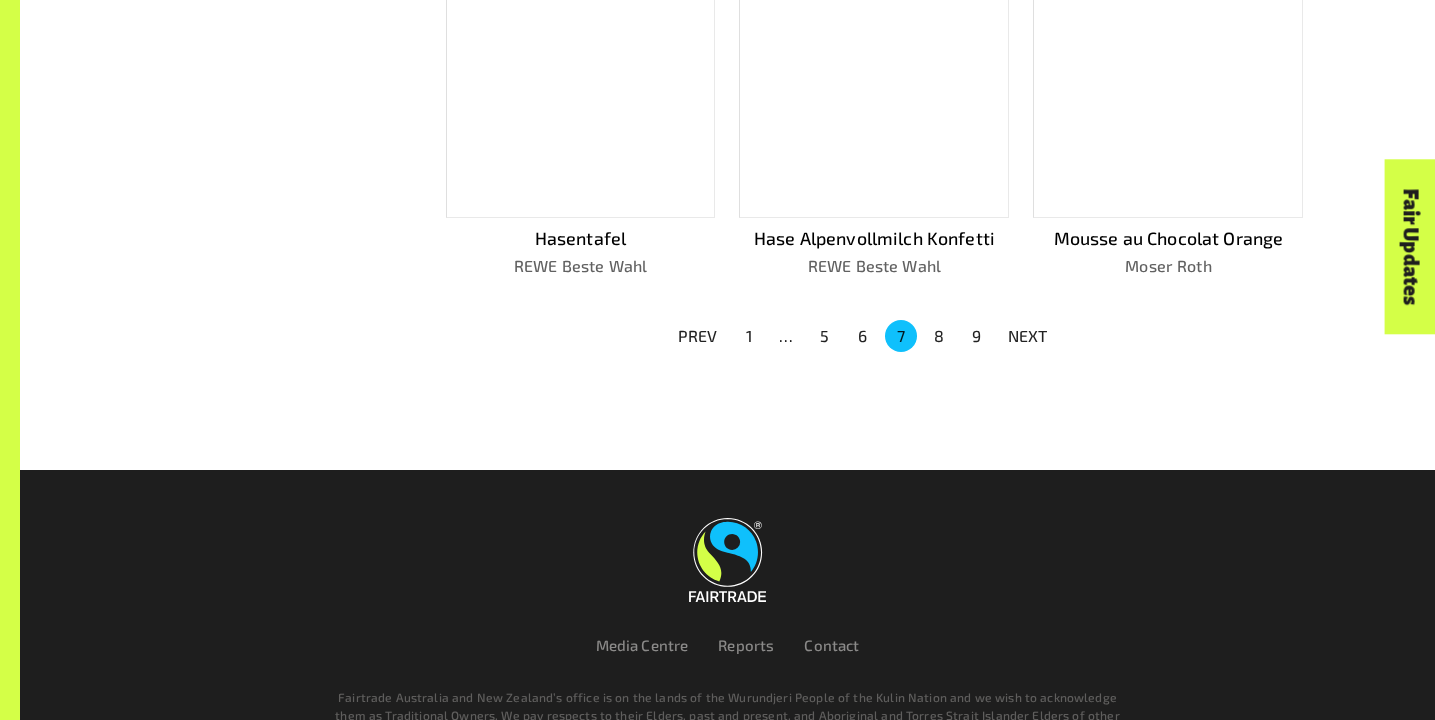 click on "NEXT" at bounding box center [1028, 336] 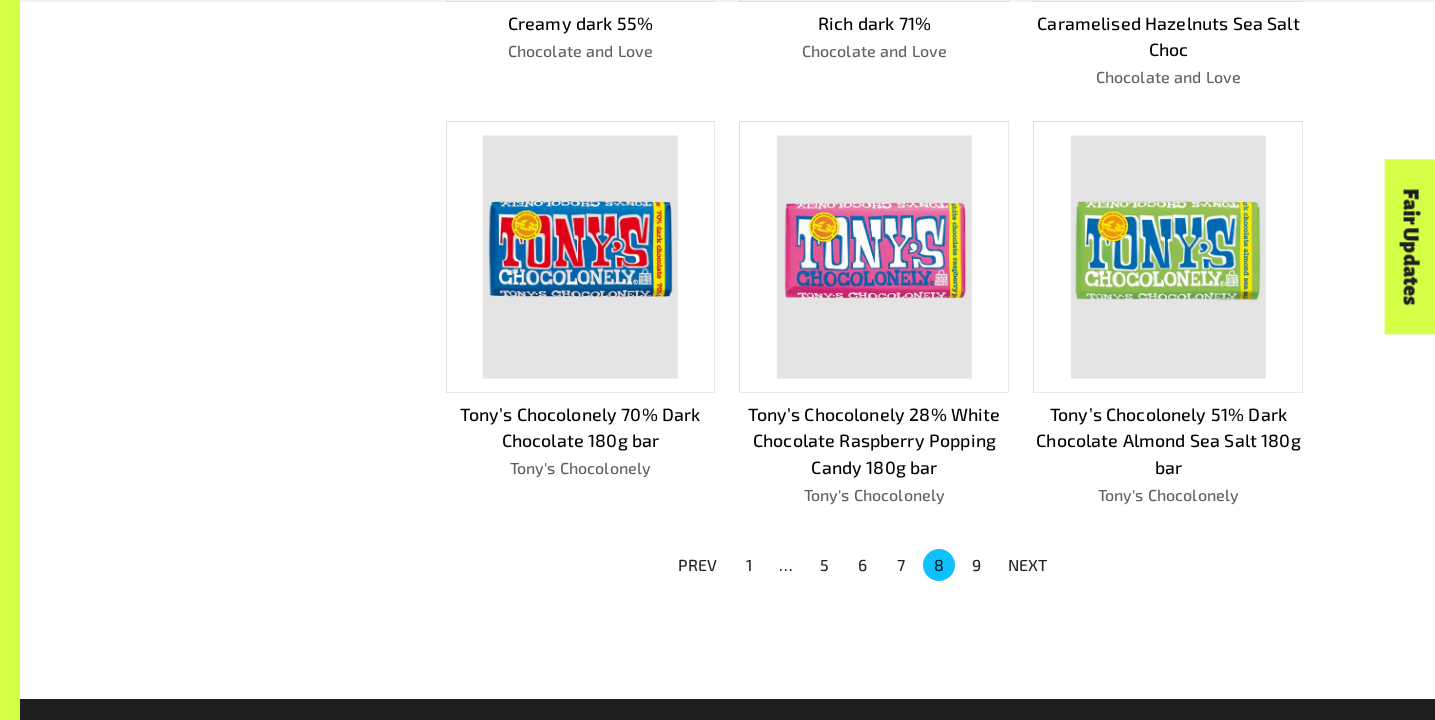 scroll, scrollTop: 1245, scrollLeft: 0, axis: vertical 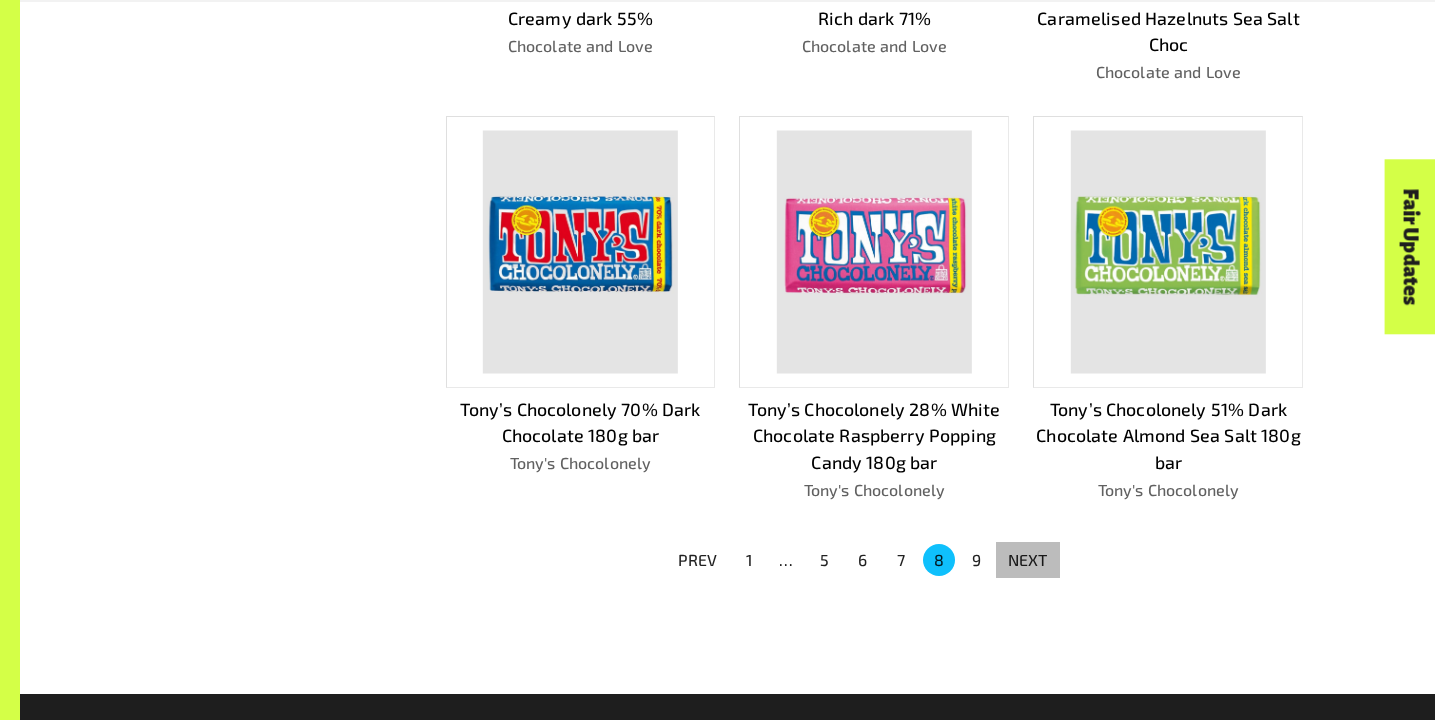 click on "NEXT" at bounding box center (1028, 560) 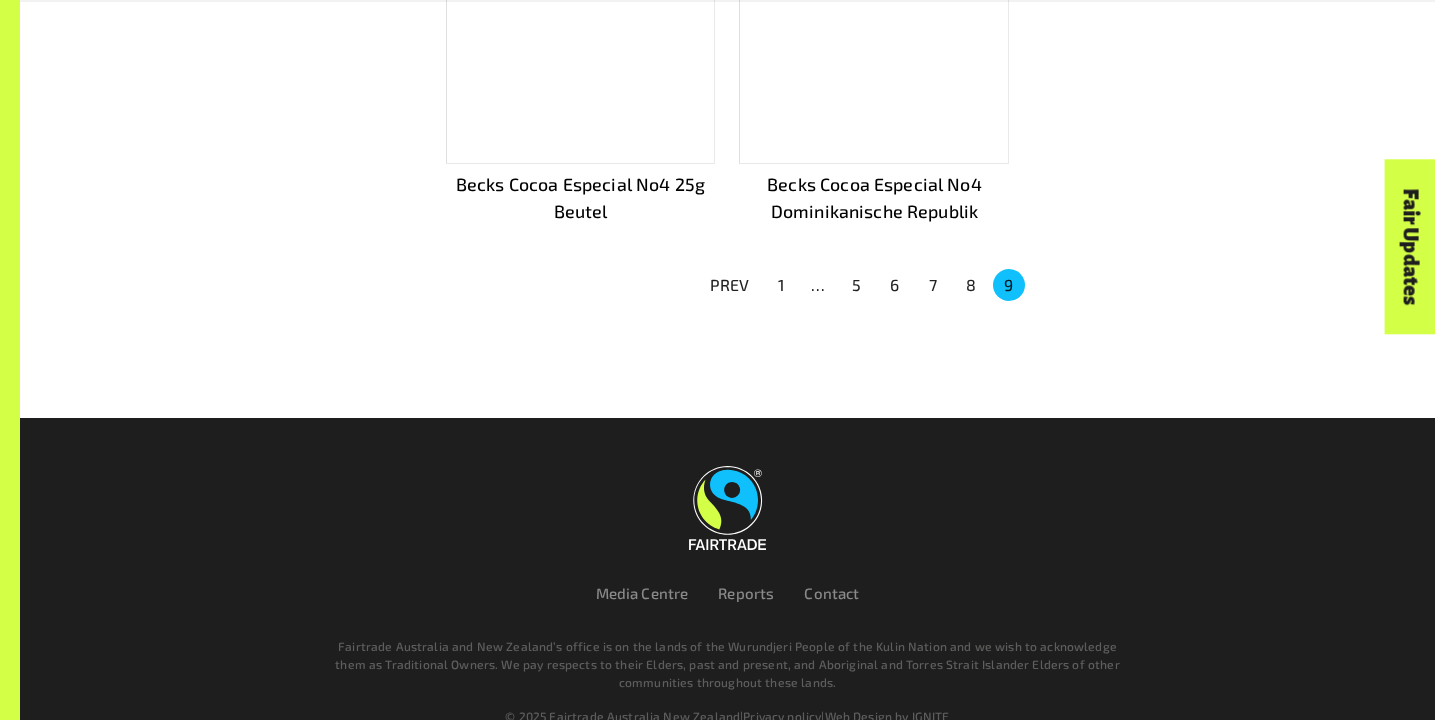 scroll, scrollTop: 1536, scrollLeft: 0, axis: vertical 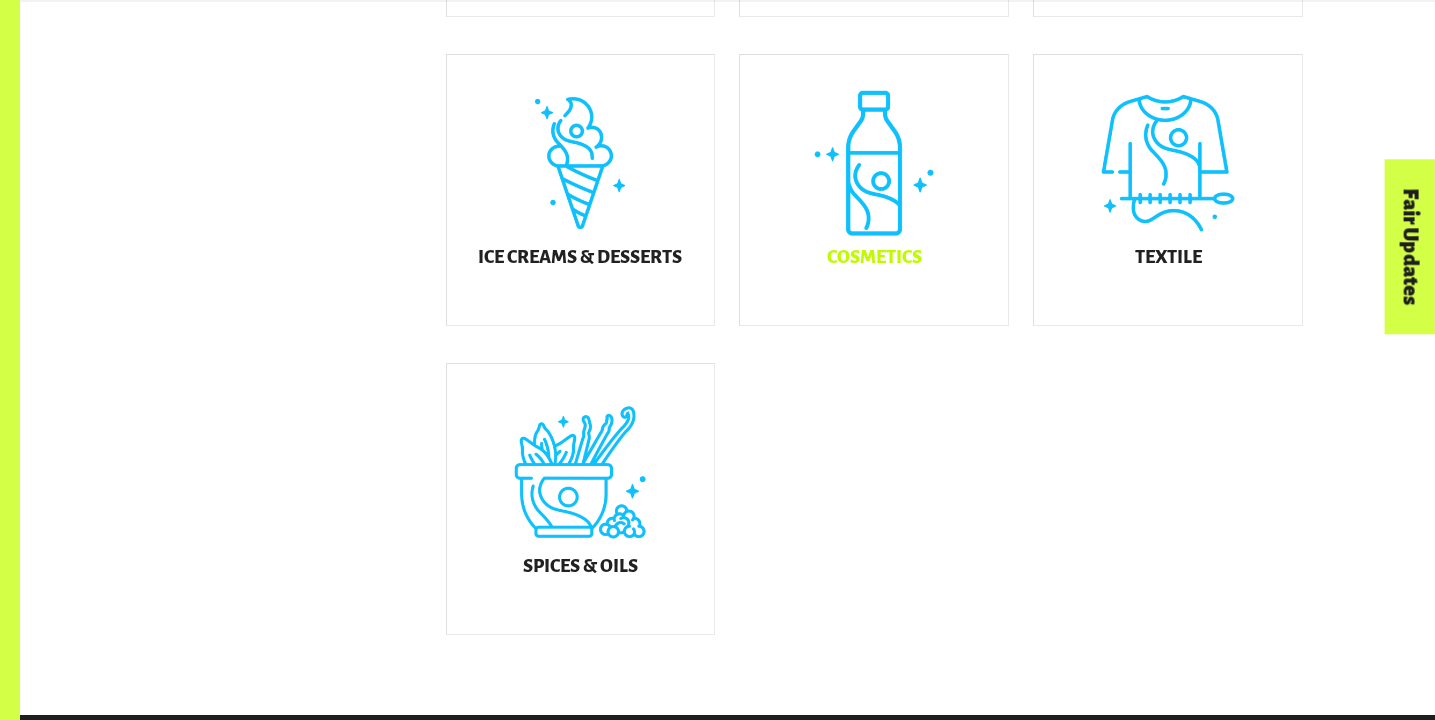 click on "Cosmetics" at bounding box center (874, 190) 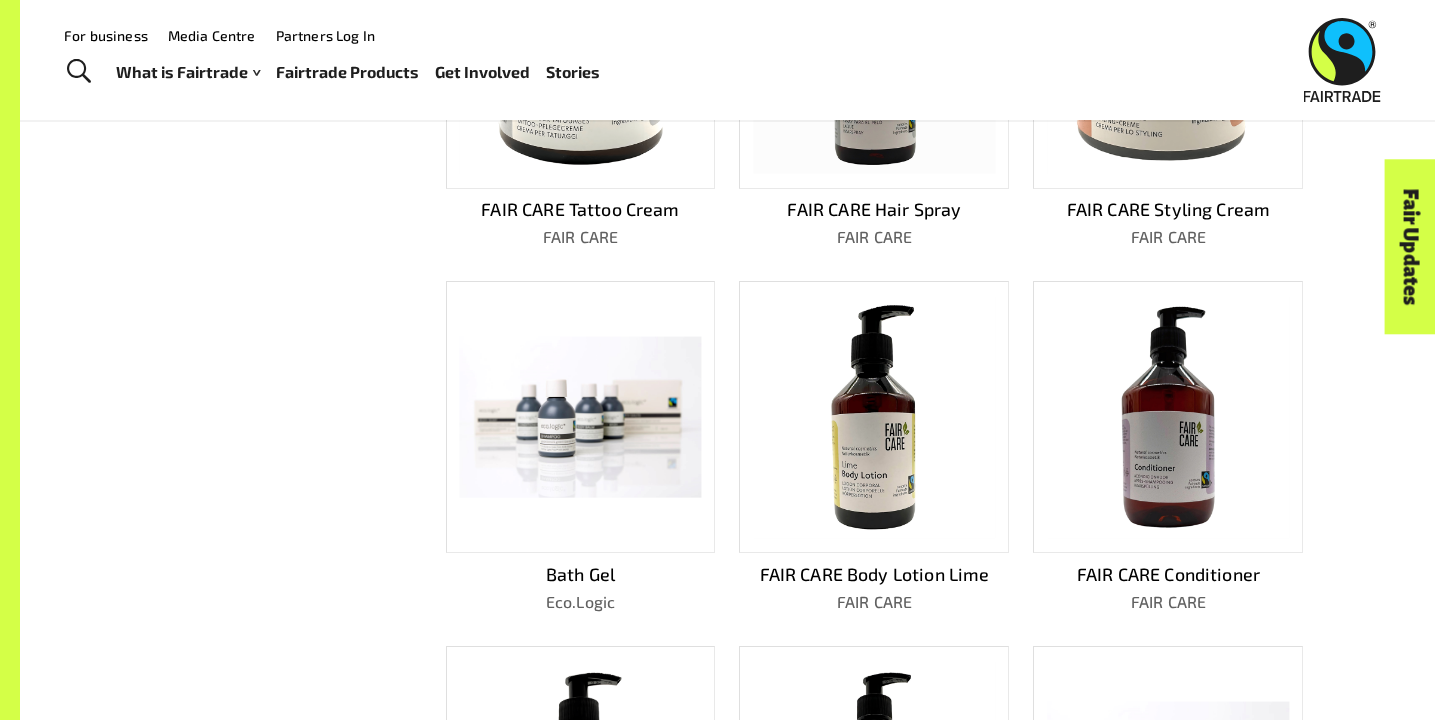 scroll, scrollTop: 0, scrollLeft: 0, axis: both 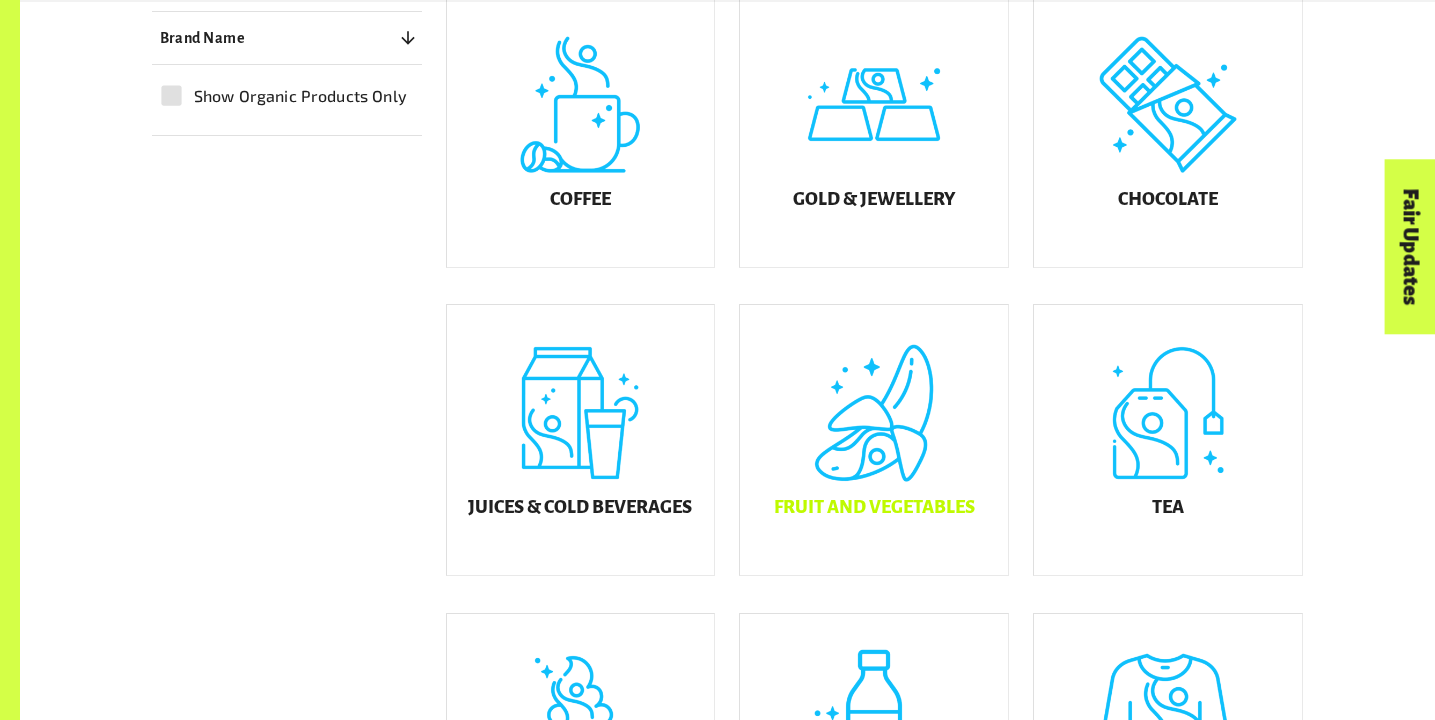 click on "Fruit and Vegetables" at bounding box center (874, 440) 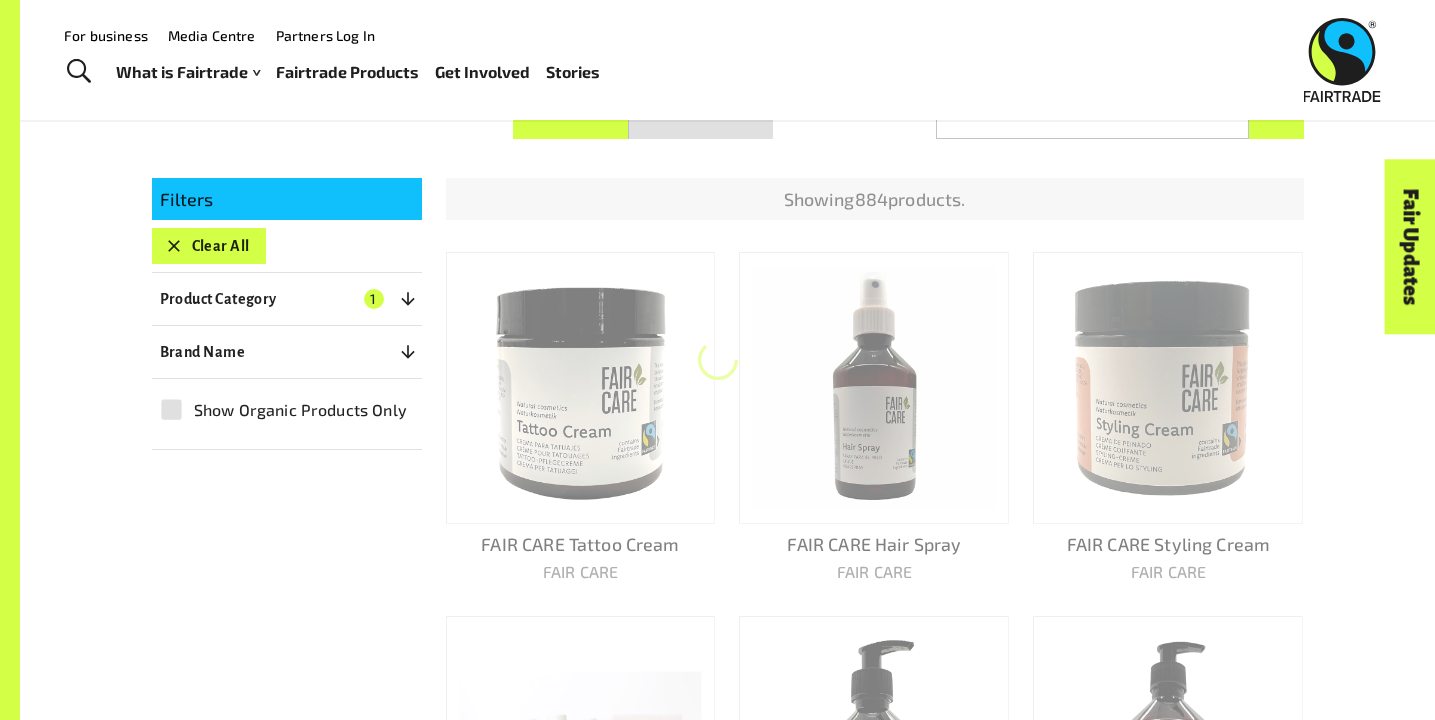 scroll, scrollTop: 346, scrollLeft: 0, axis: vertical 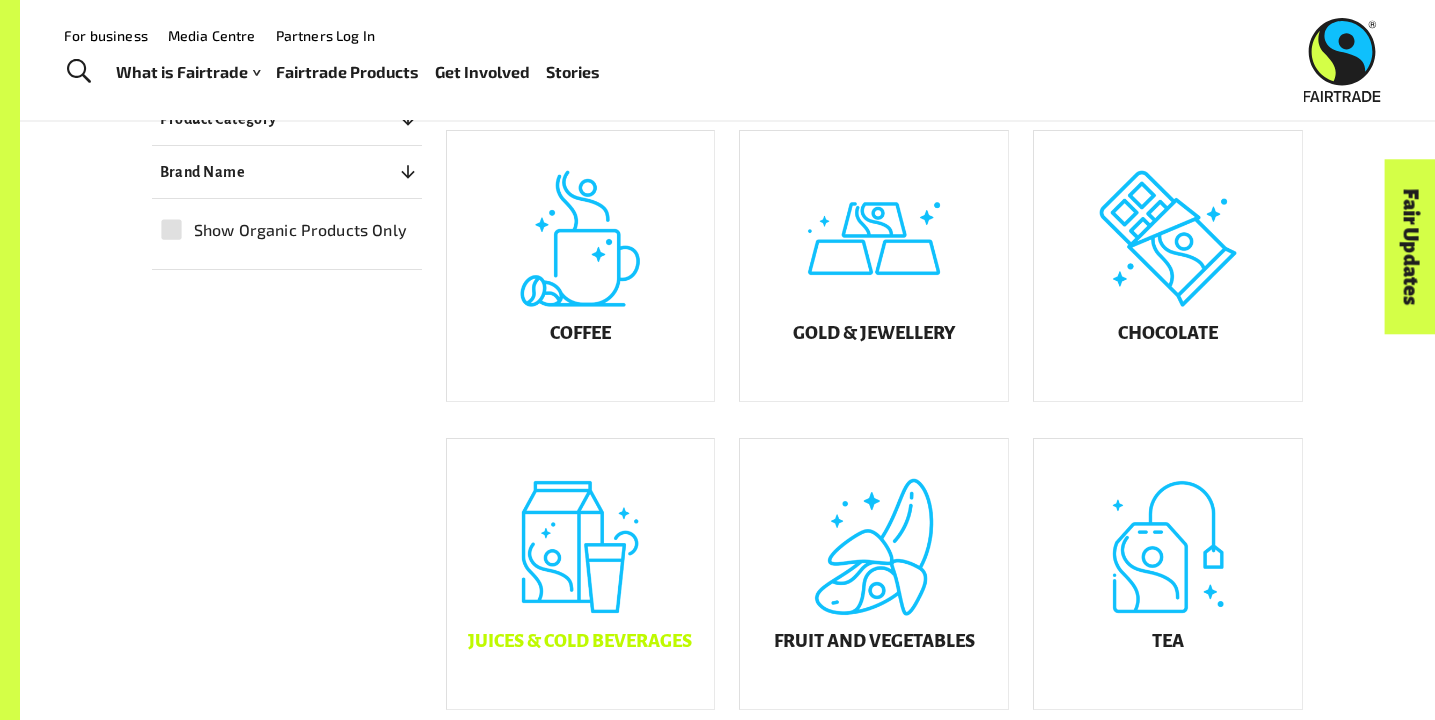 click on "Juices & Cold Beverages" at bounding box center (581, 574) 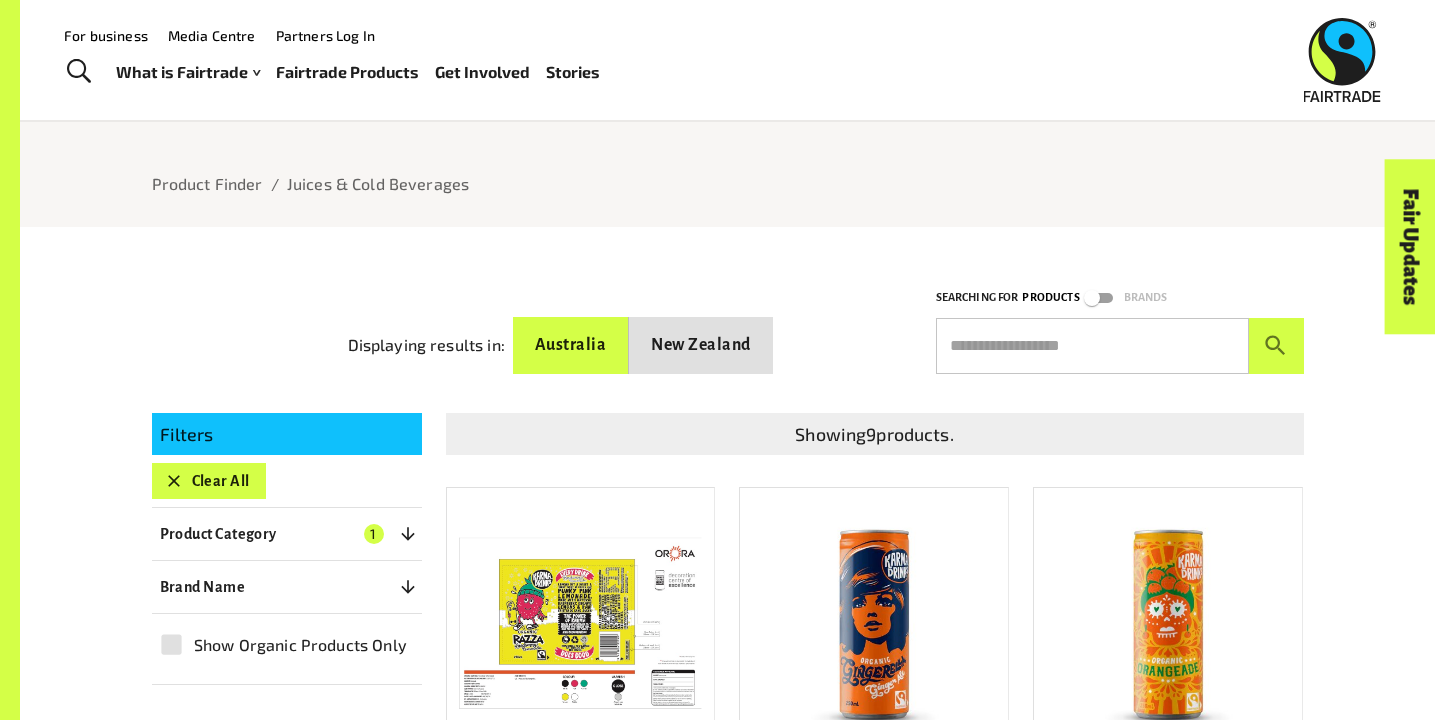 scroll, scrollTop: 0, scrollLeft: 0, axis: both 